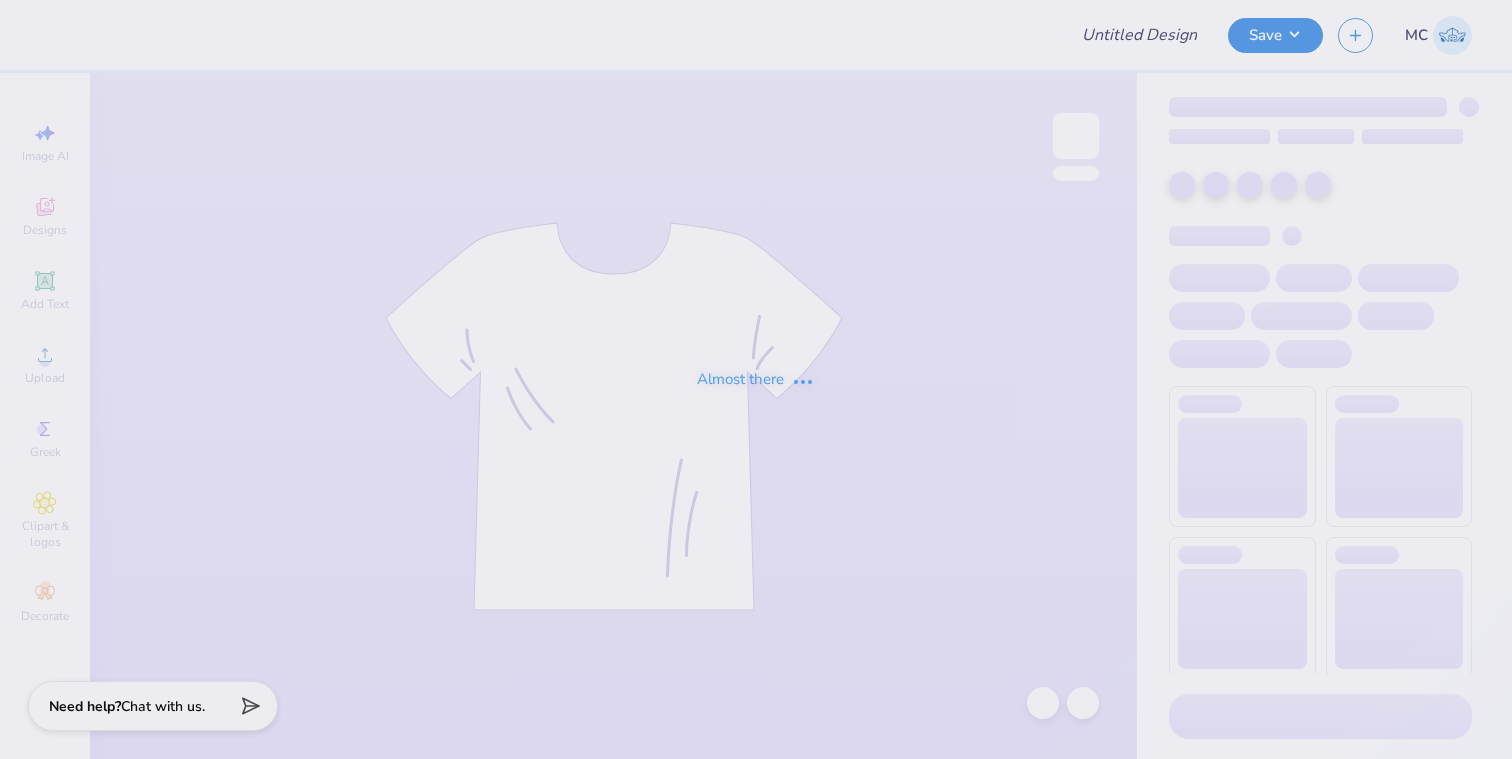 scroll, scrollTop: 0, scrollLeft: 0, axis: both 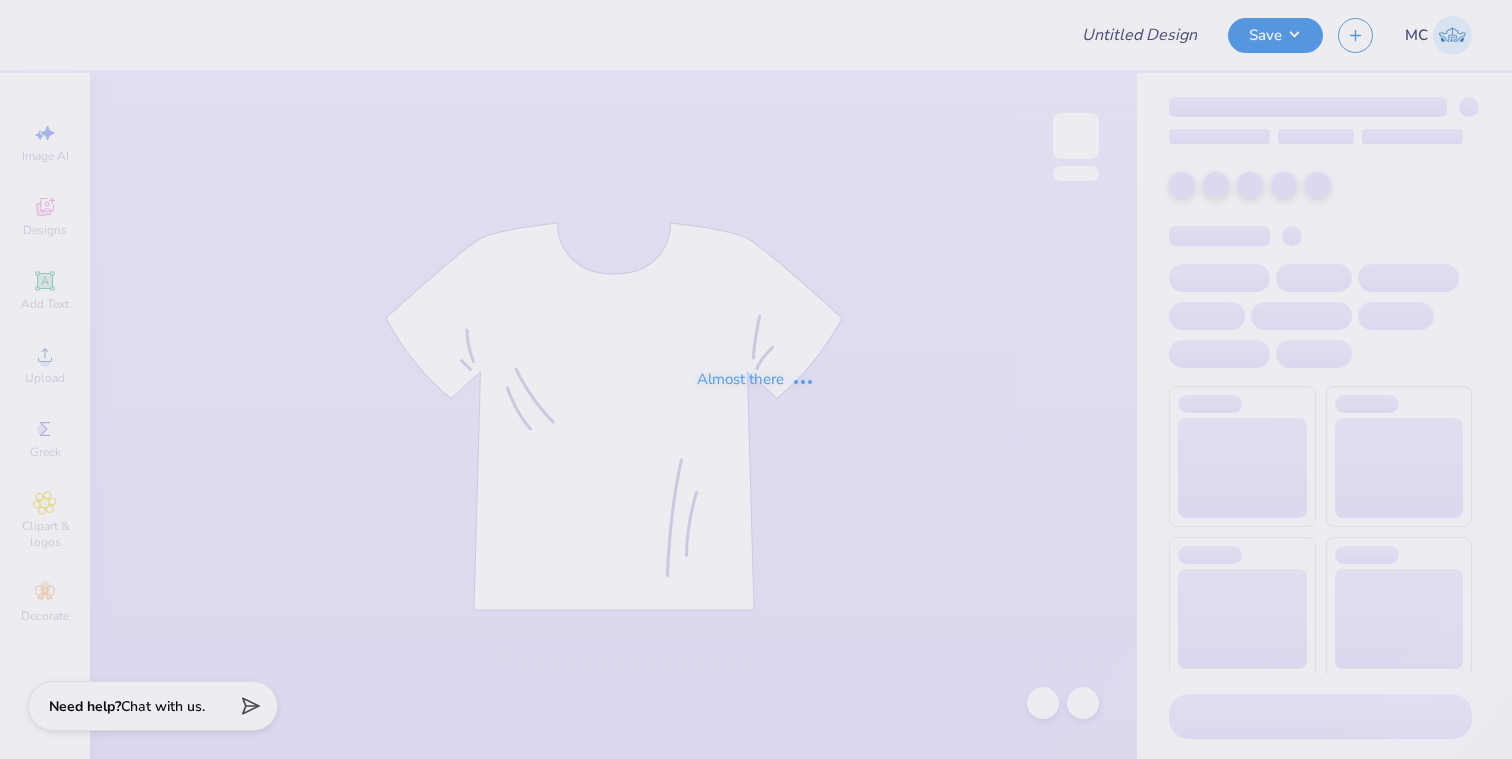 type on "op 1" 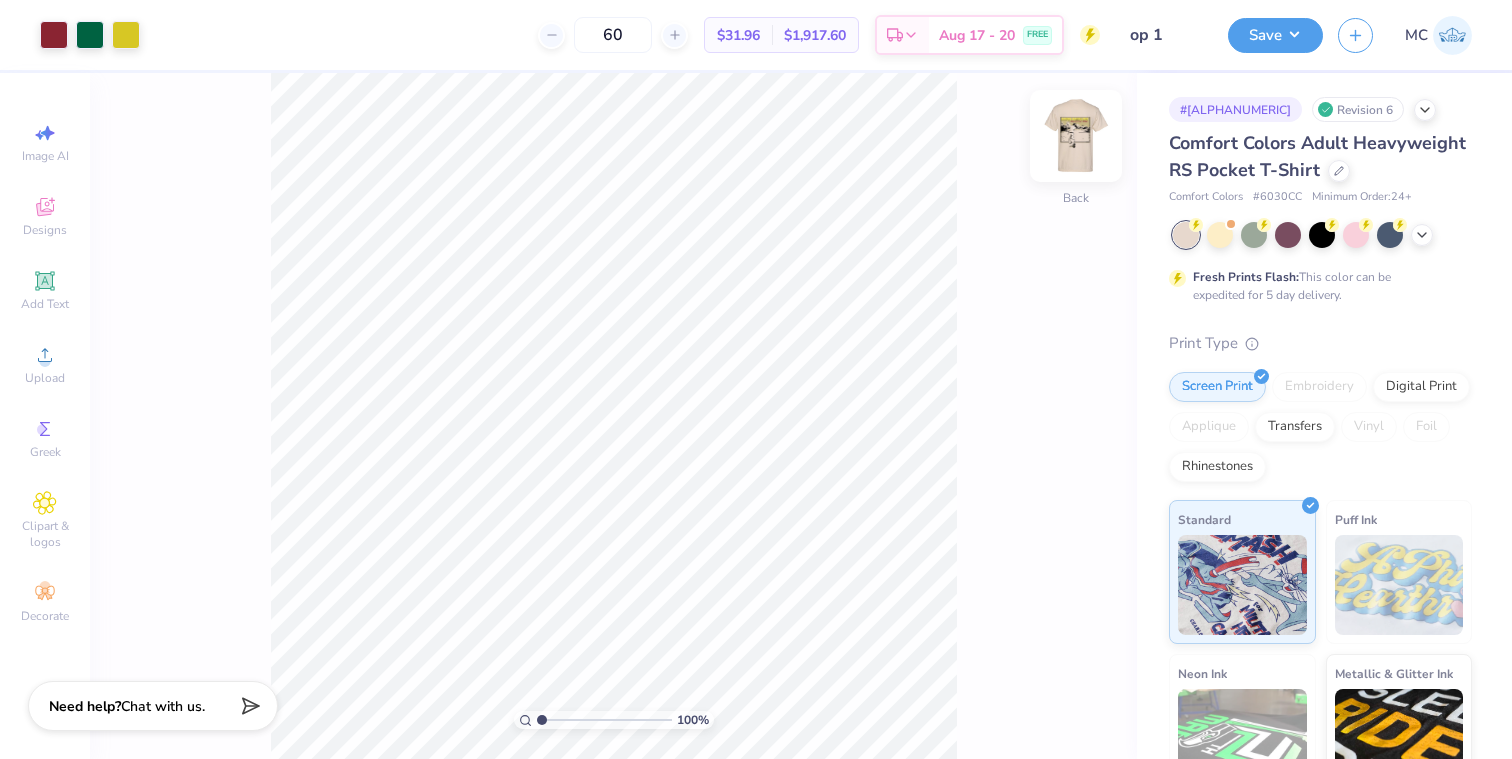 click at bounding box center [1076, 136] 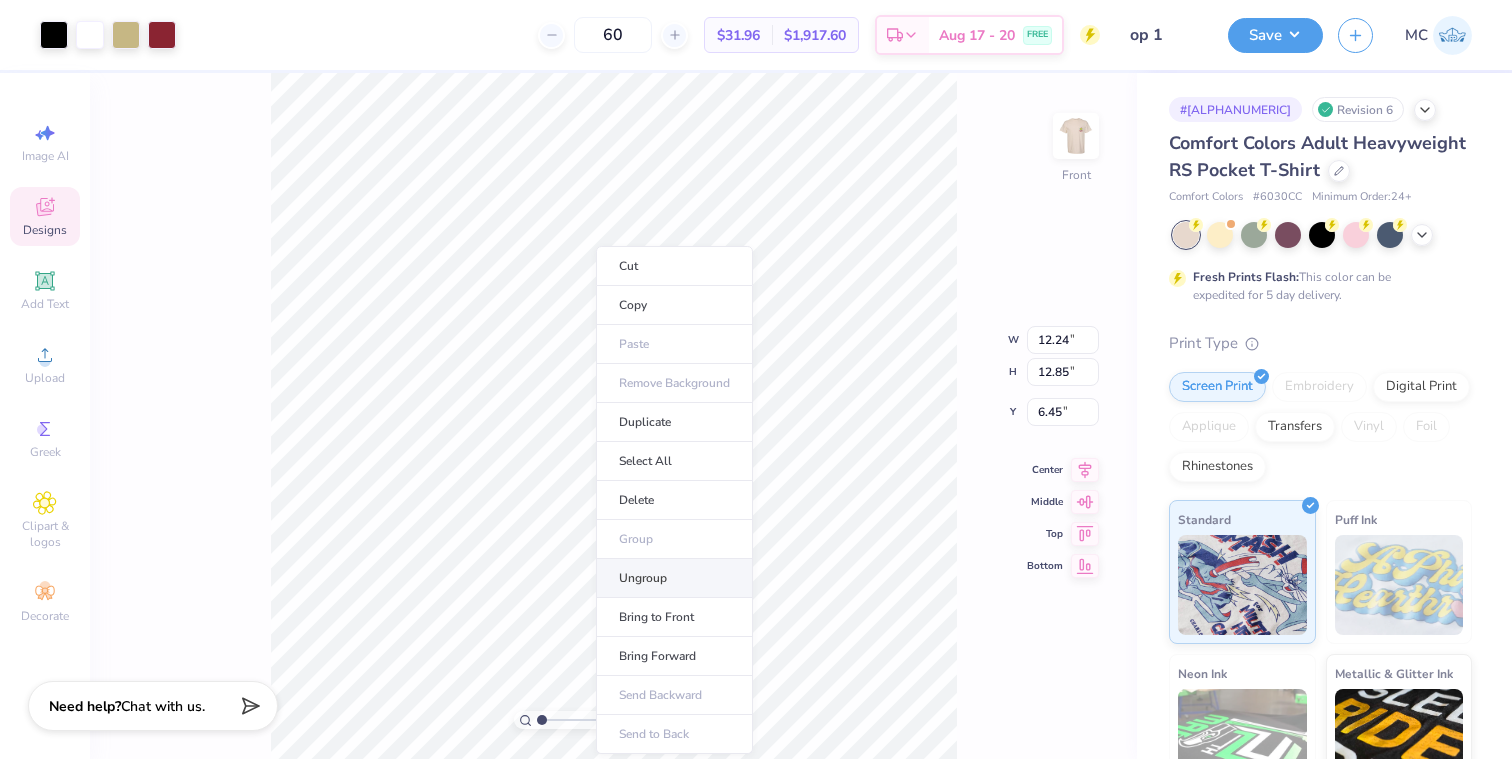 click on "Ungroup" at bounding box center [674, 578] 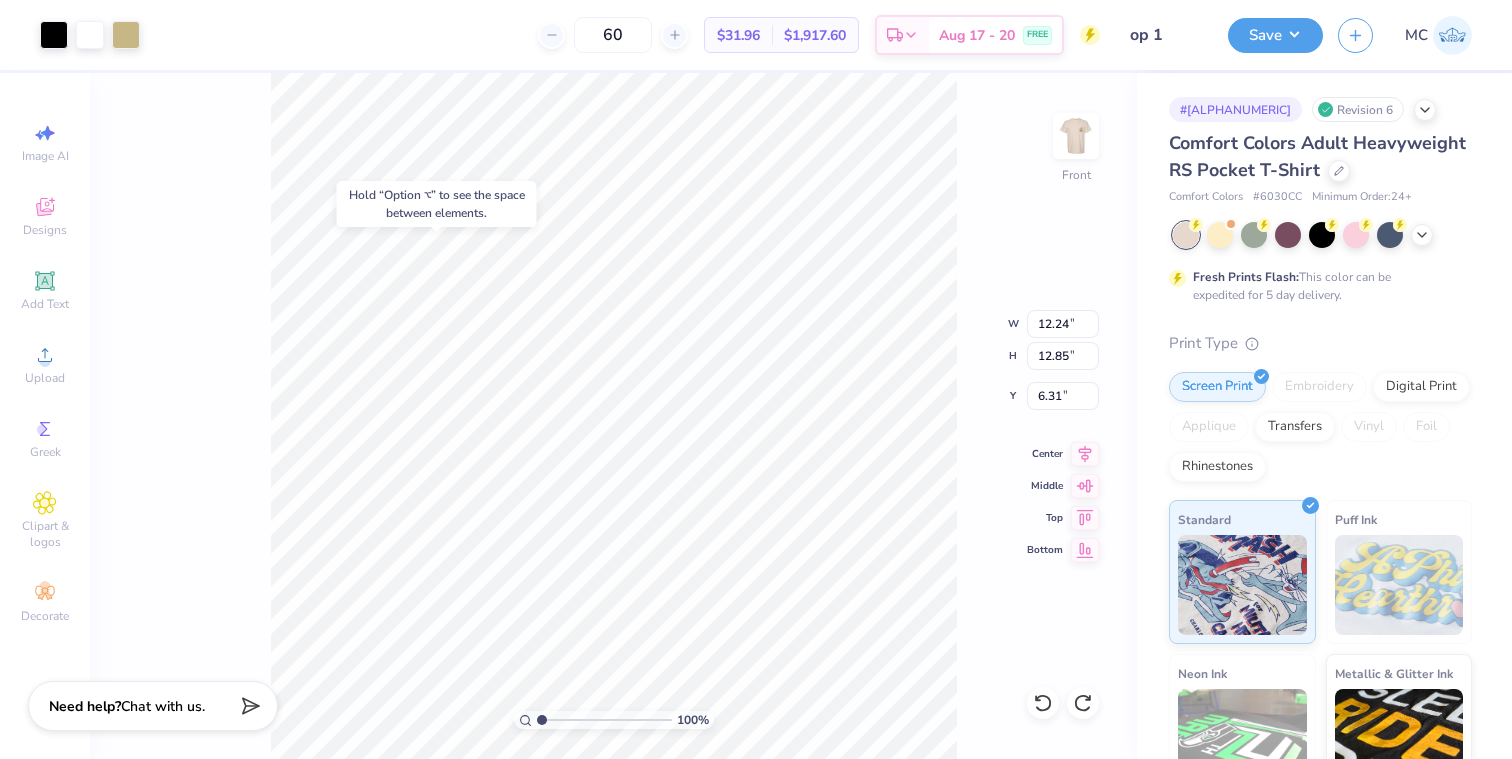 type on "6.44" 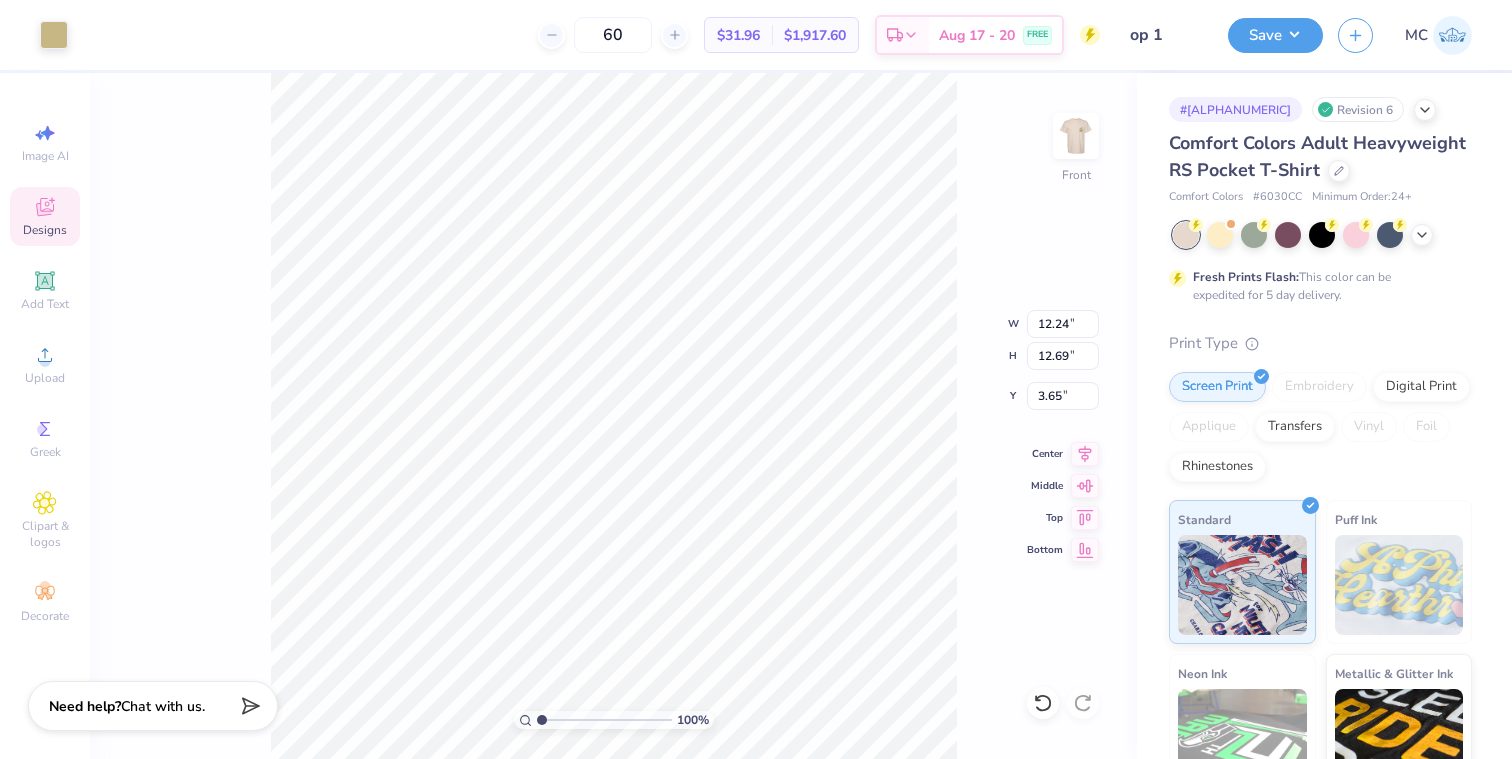 type on "3.63" 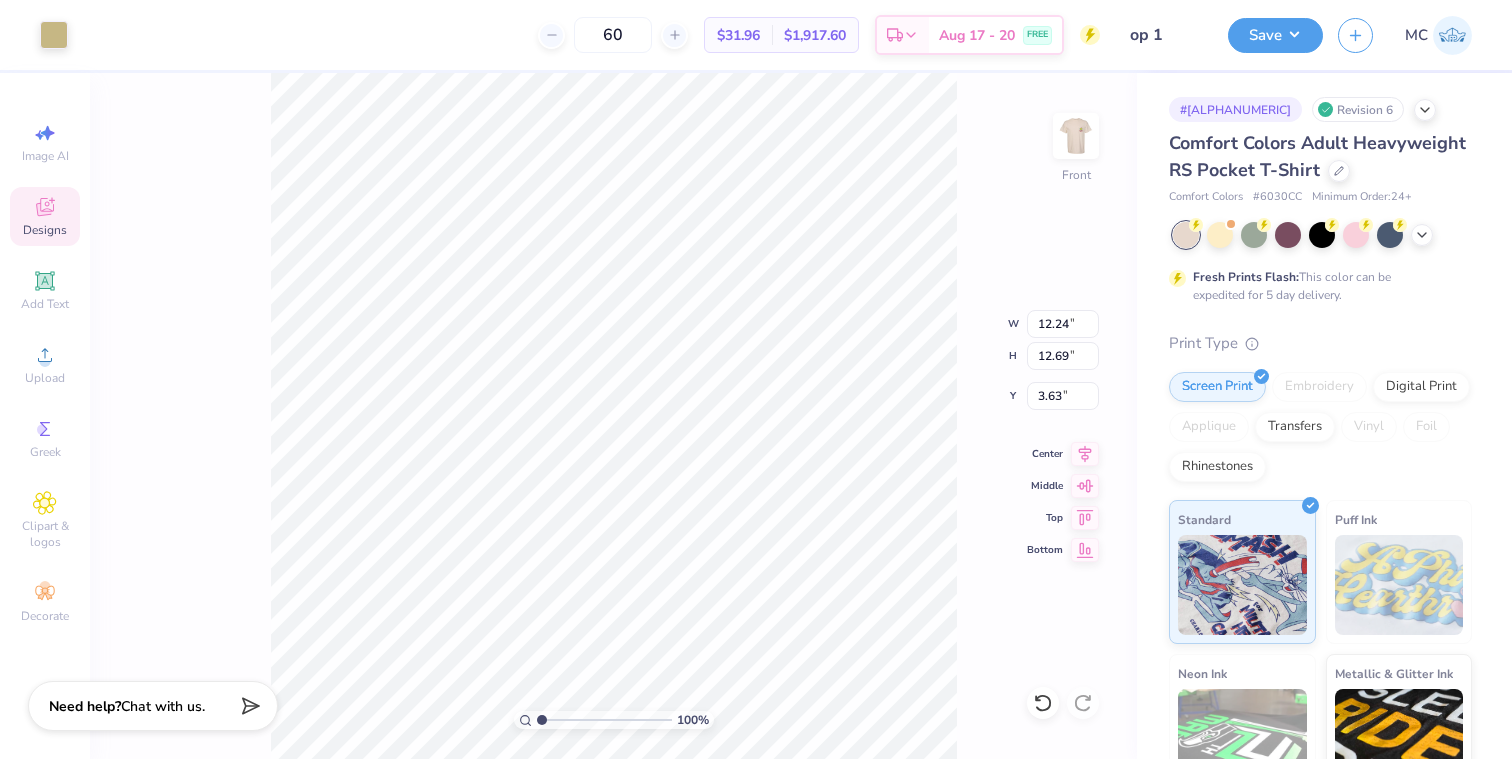 type on "12.09" 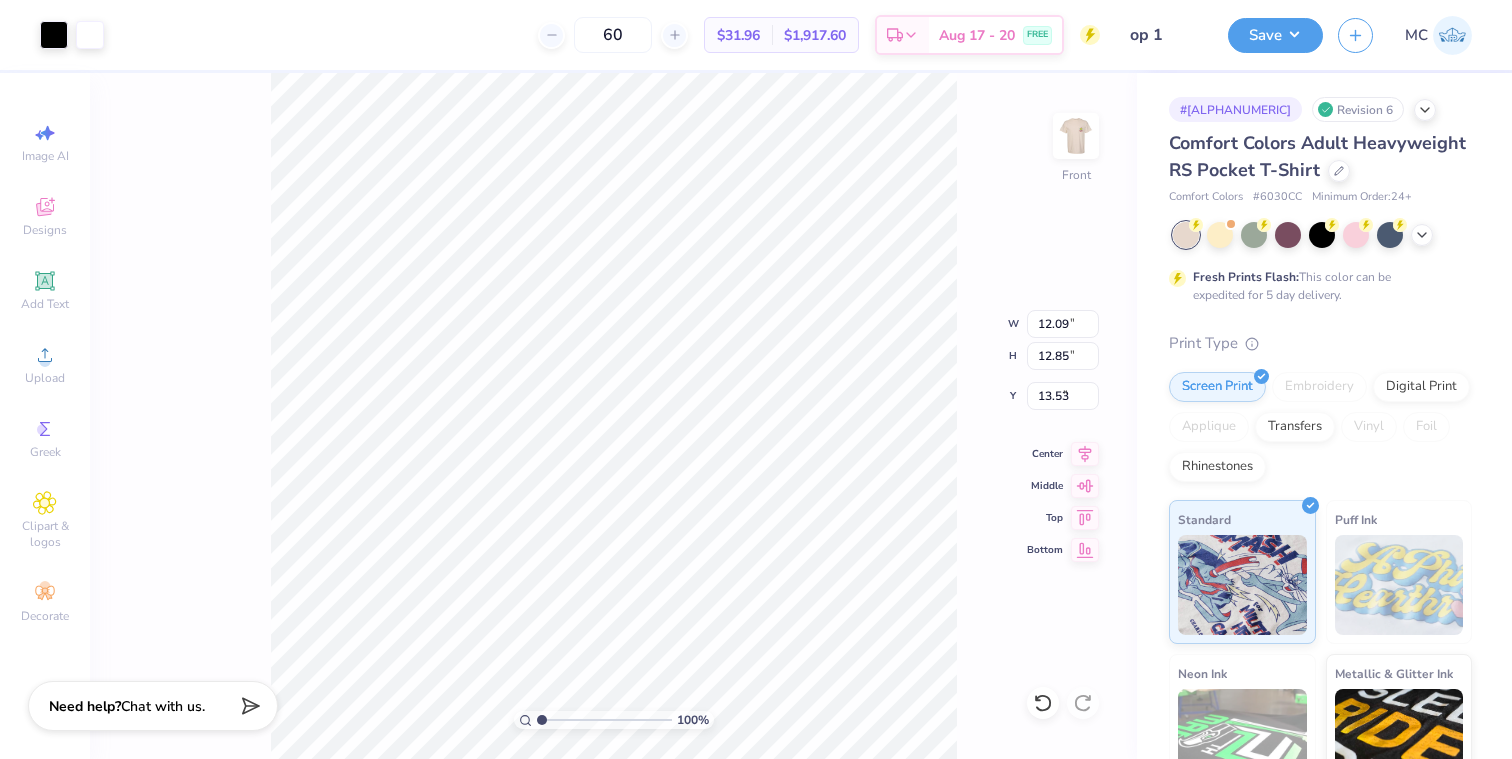type on "6.94" 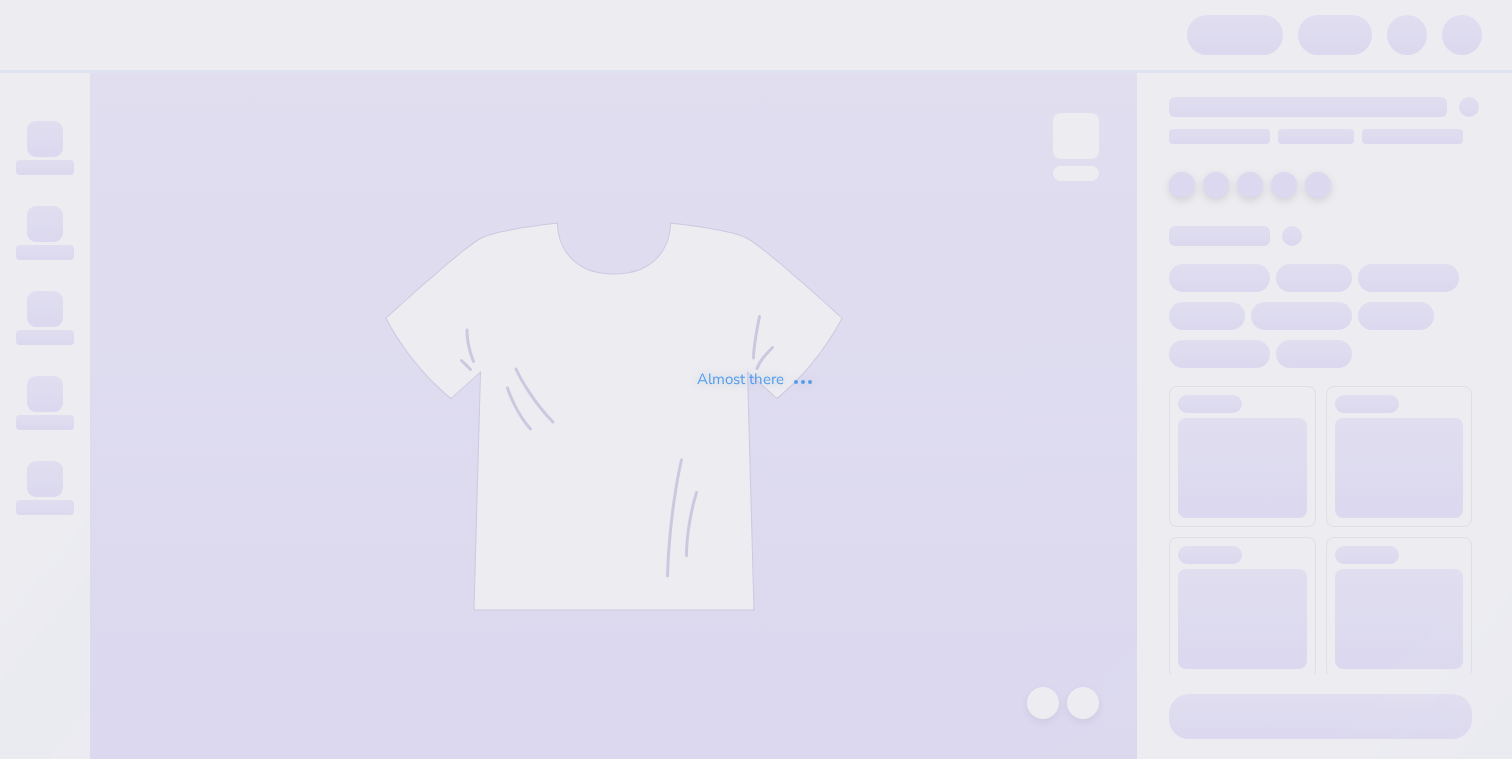 scroll, scrollTop: 0, scrollLeft: 0, axis: both 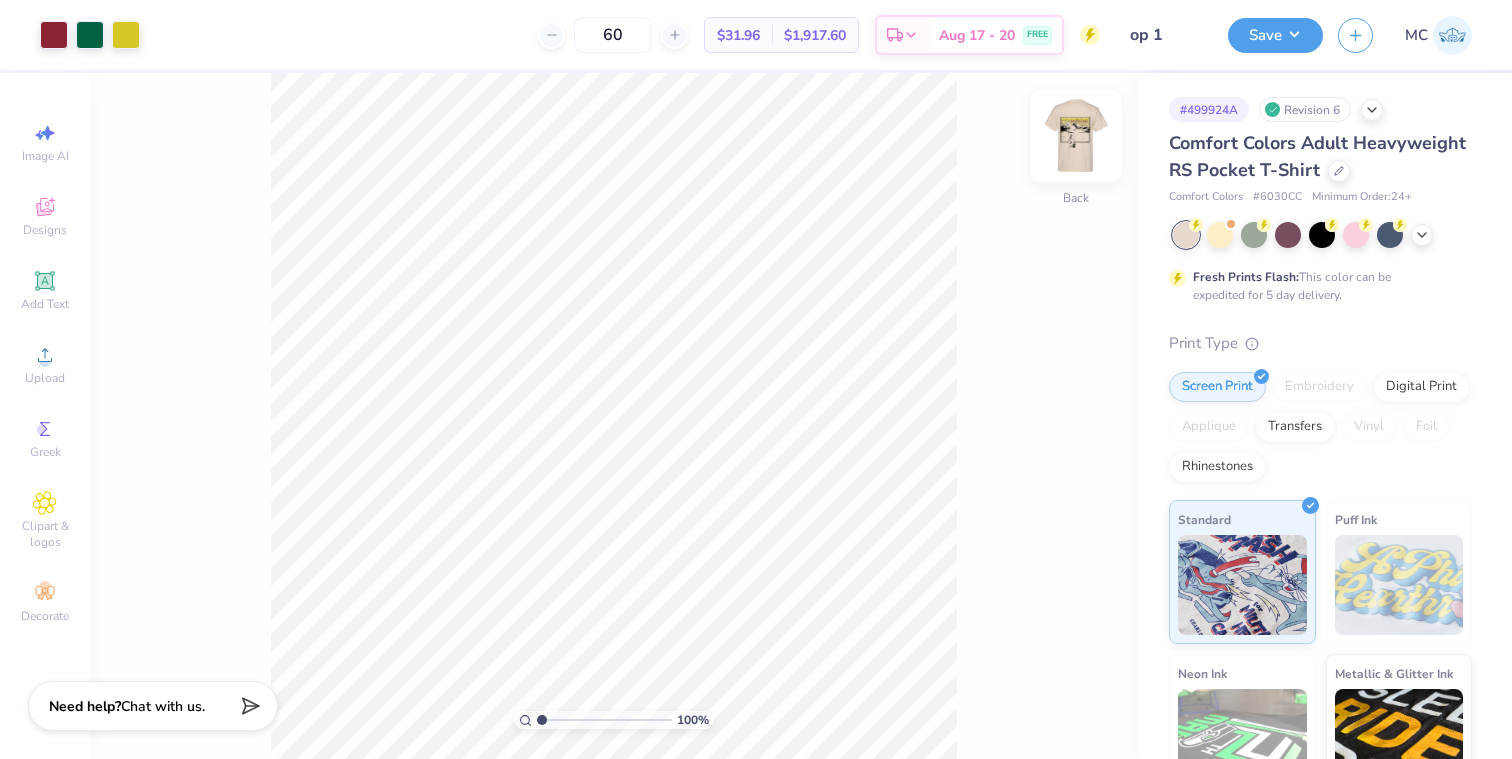 click at bounding box center [1076, 136] 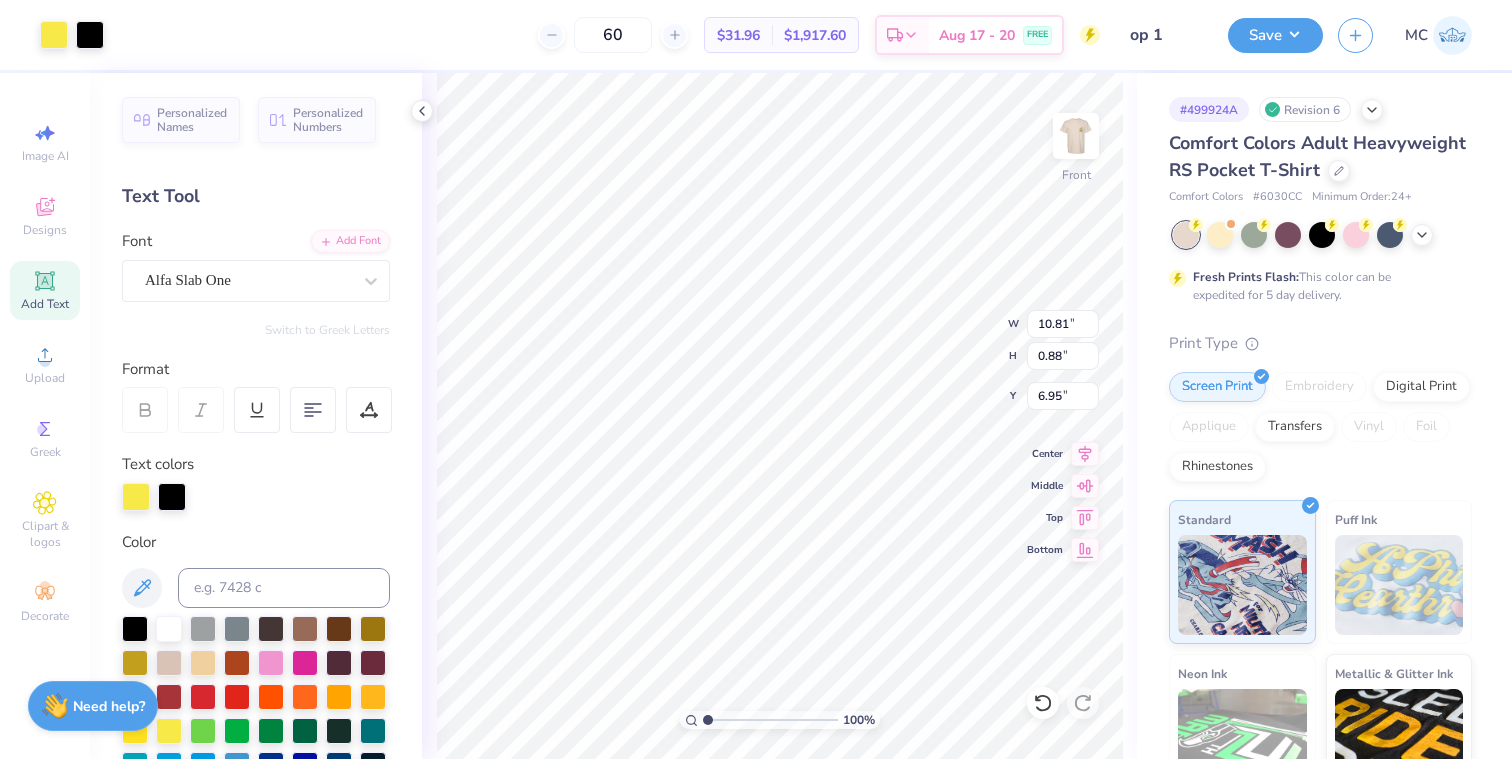 type on "6.95" 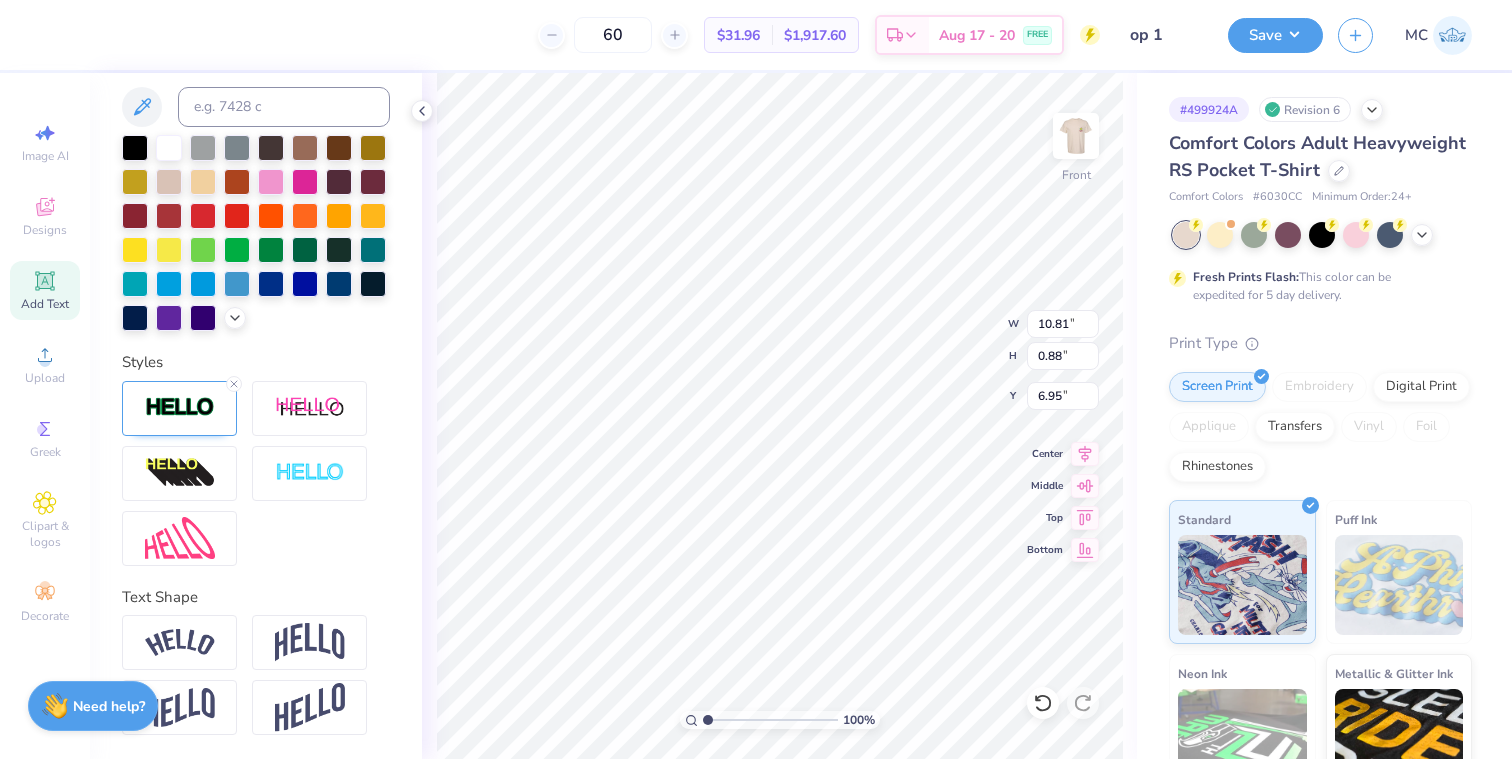 scroll, scrollTop: 0, scrollLeft: 0, axis: both 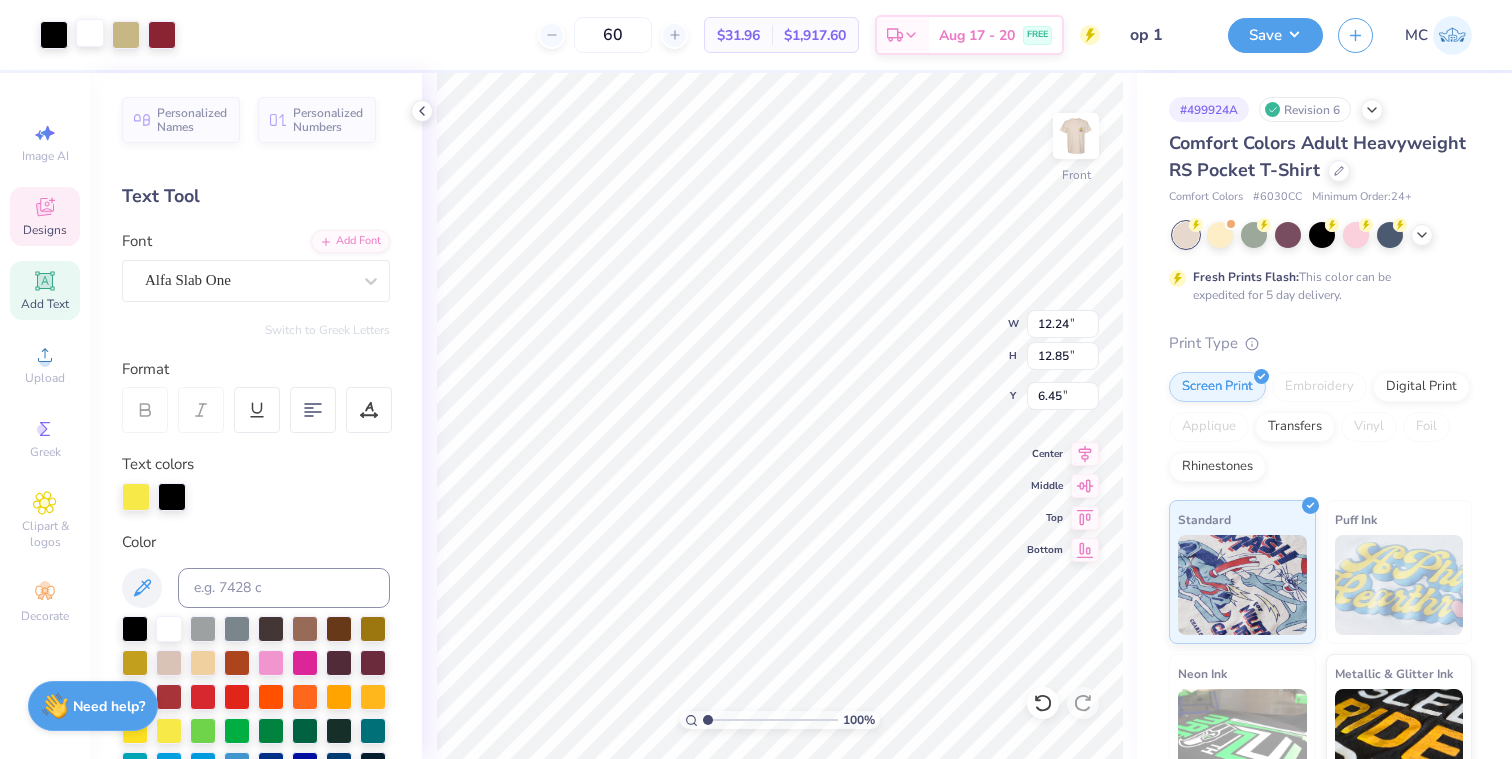 click at bounding box center [90, 33] 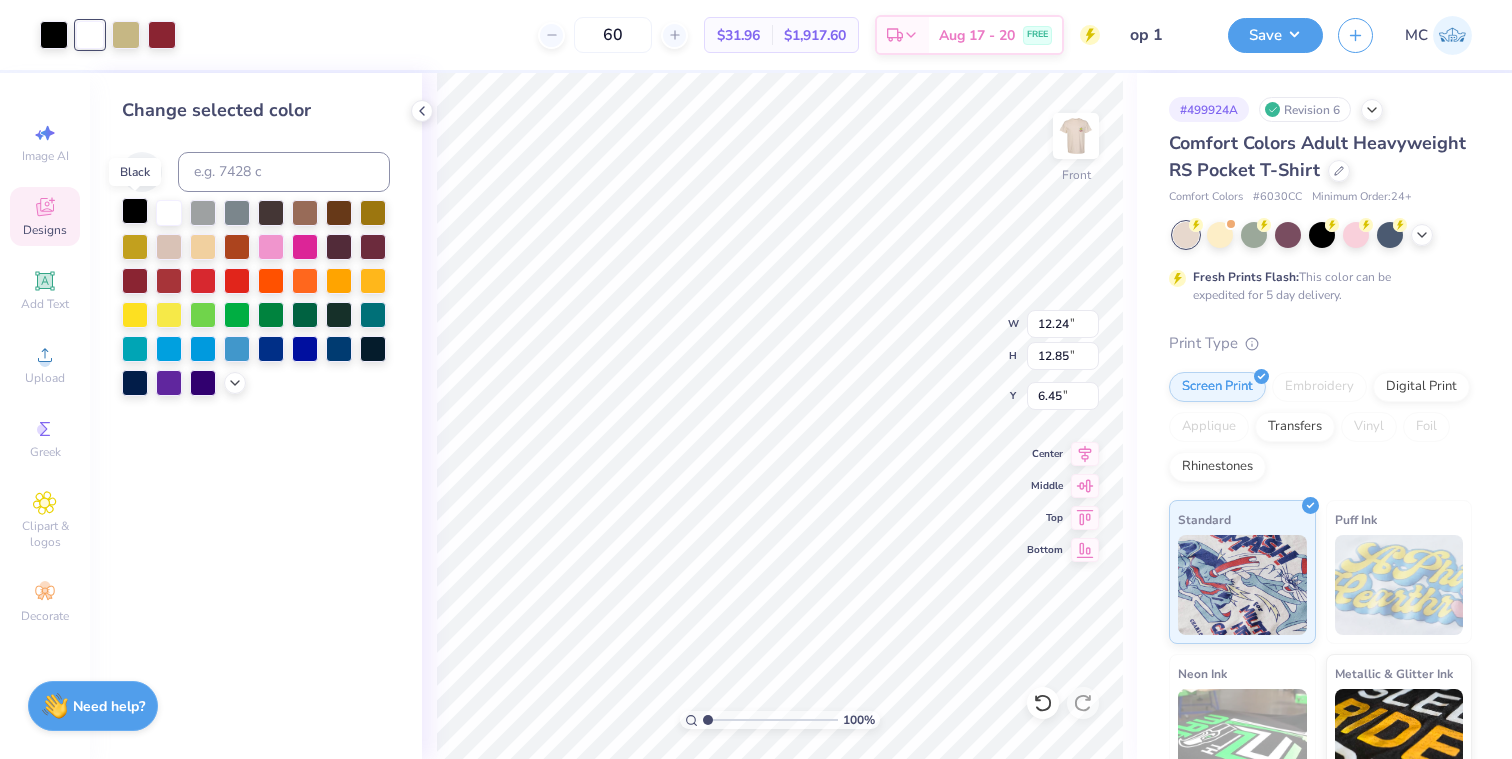 click at bounding box center (135, 211) 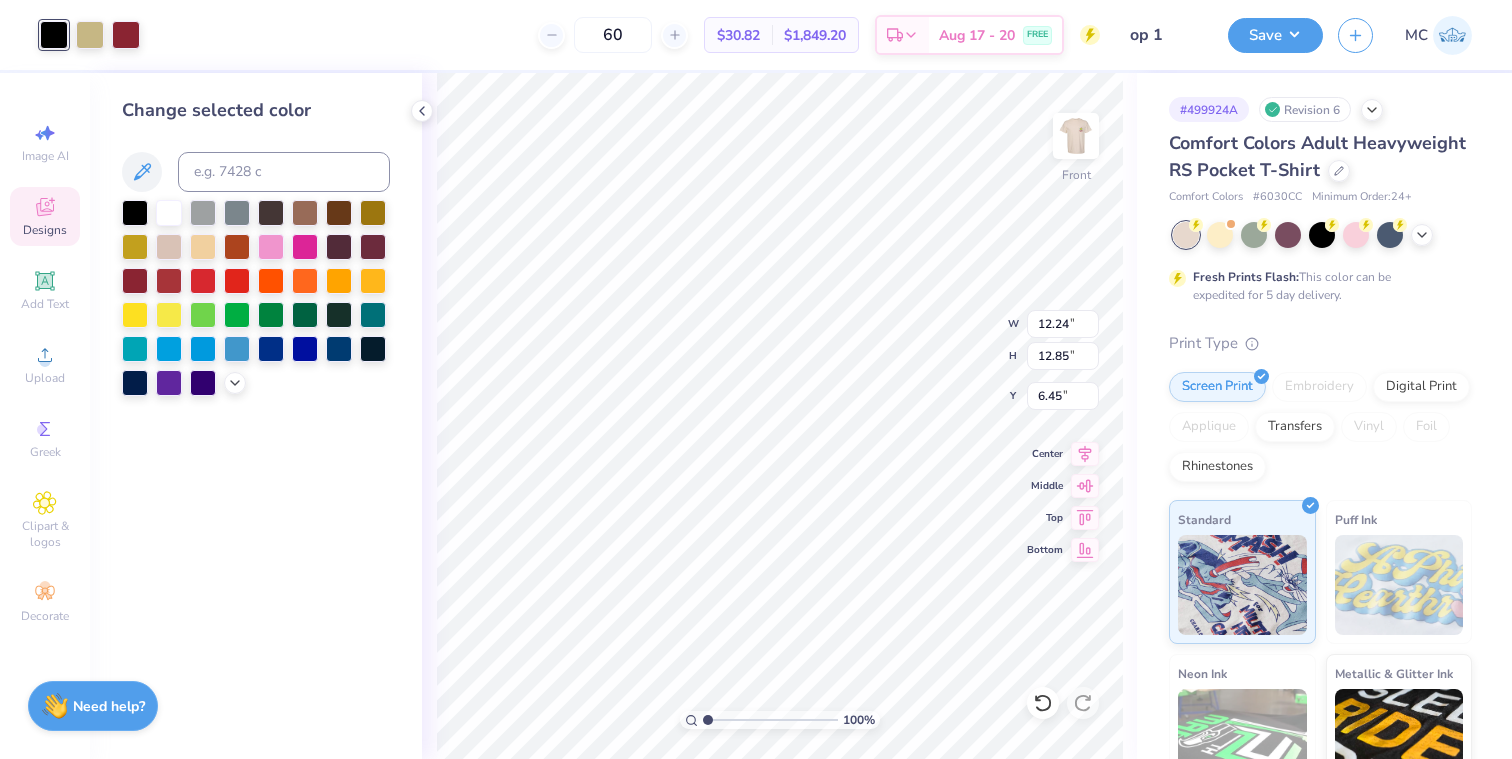 type on "10.81" 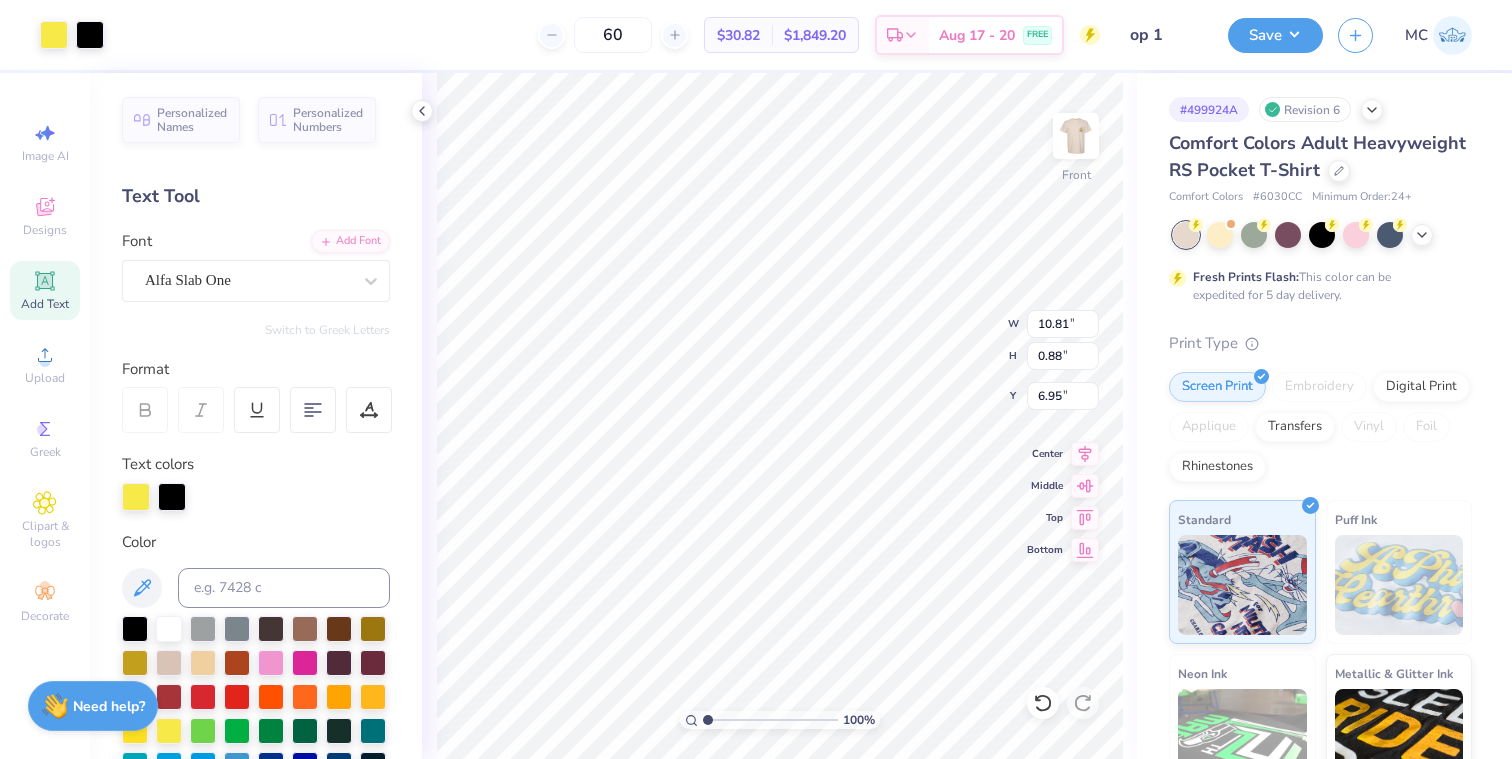type on "6.96" 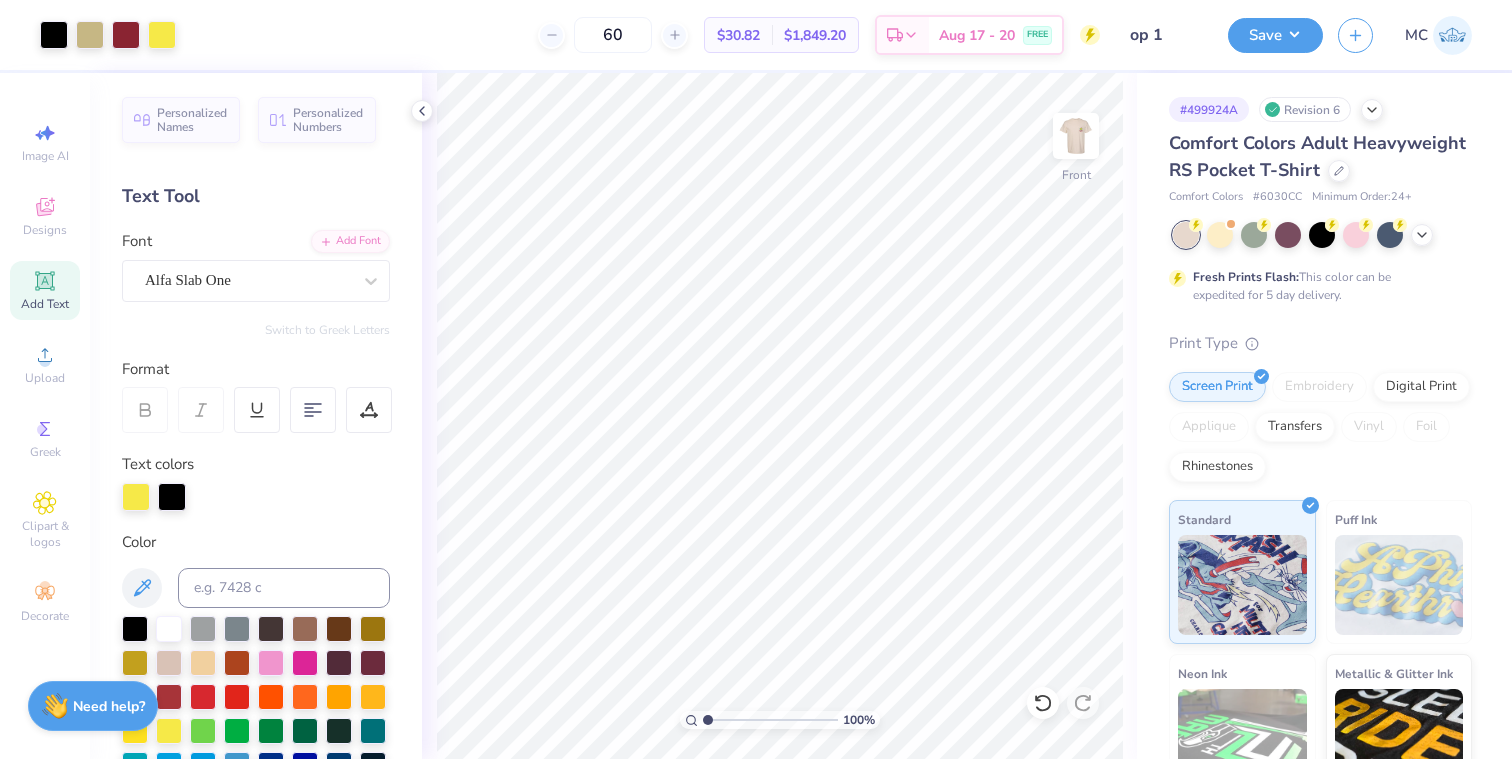 click on "60 $30.82 Per Item $1,849.20 Total Est.  Delivery Aug 17 - 20 FREE" at bounding box center (645, 35) 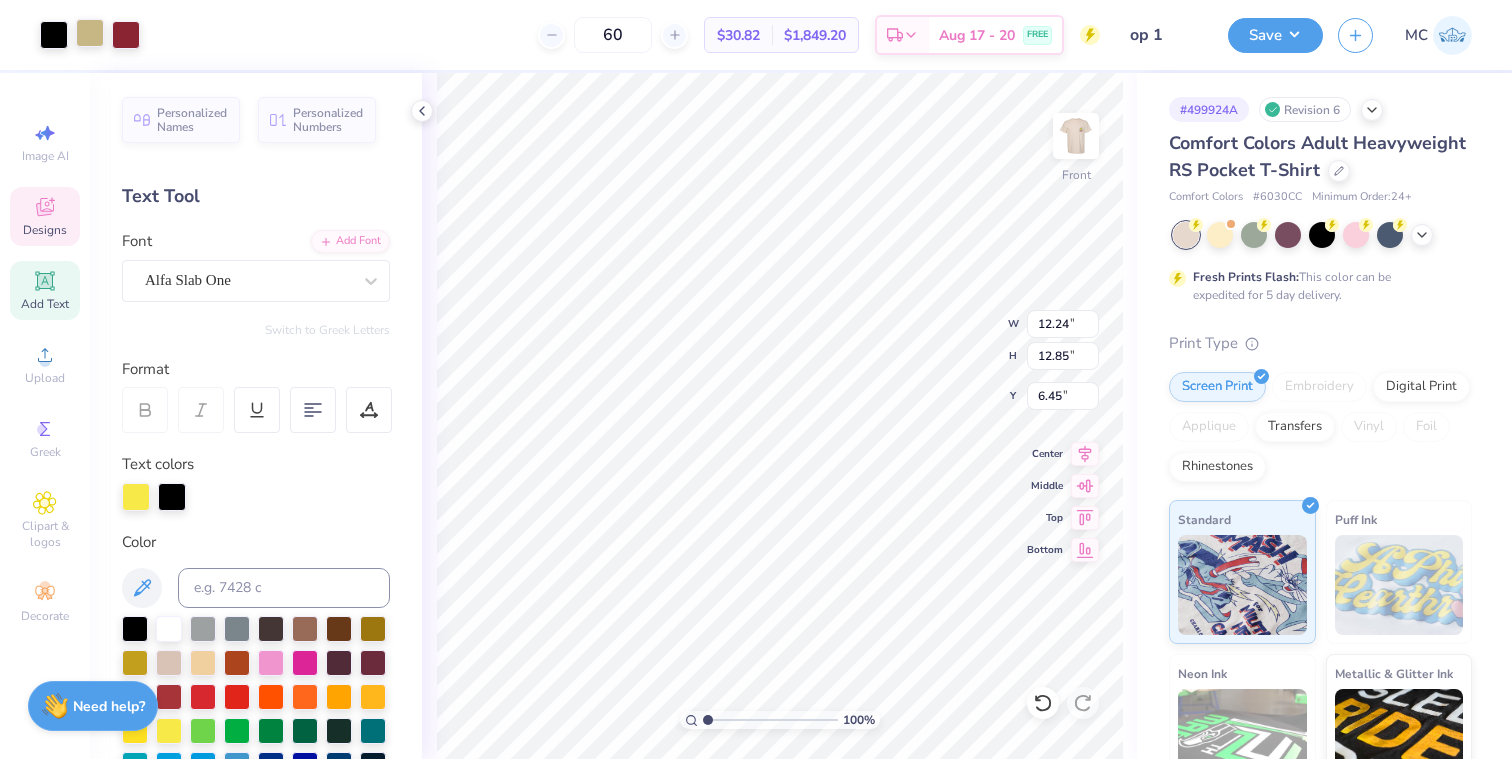 click at bounding box center [90, 33] 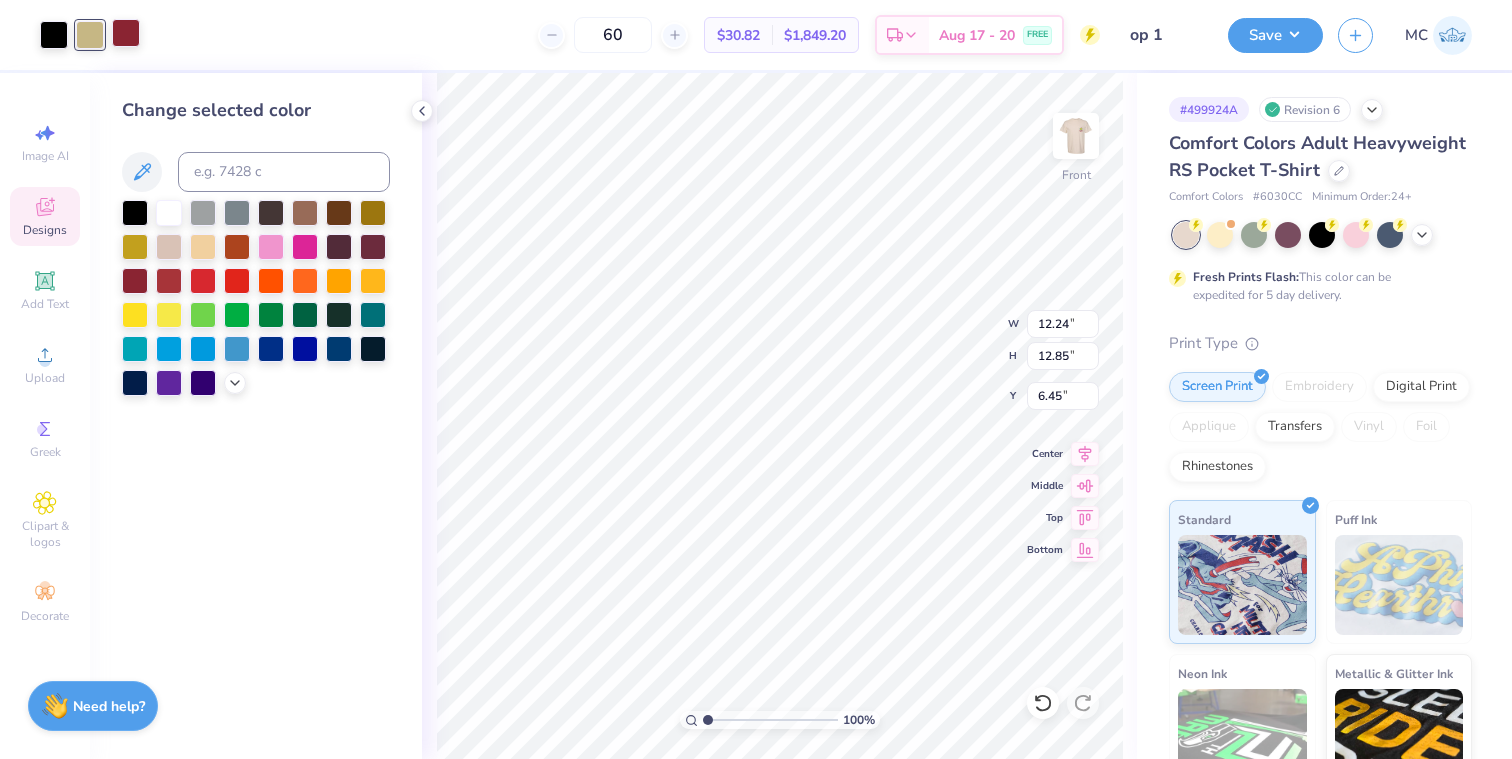 click at bounding box center [126, 33] 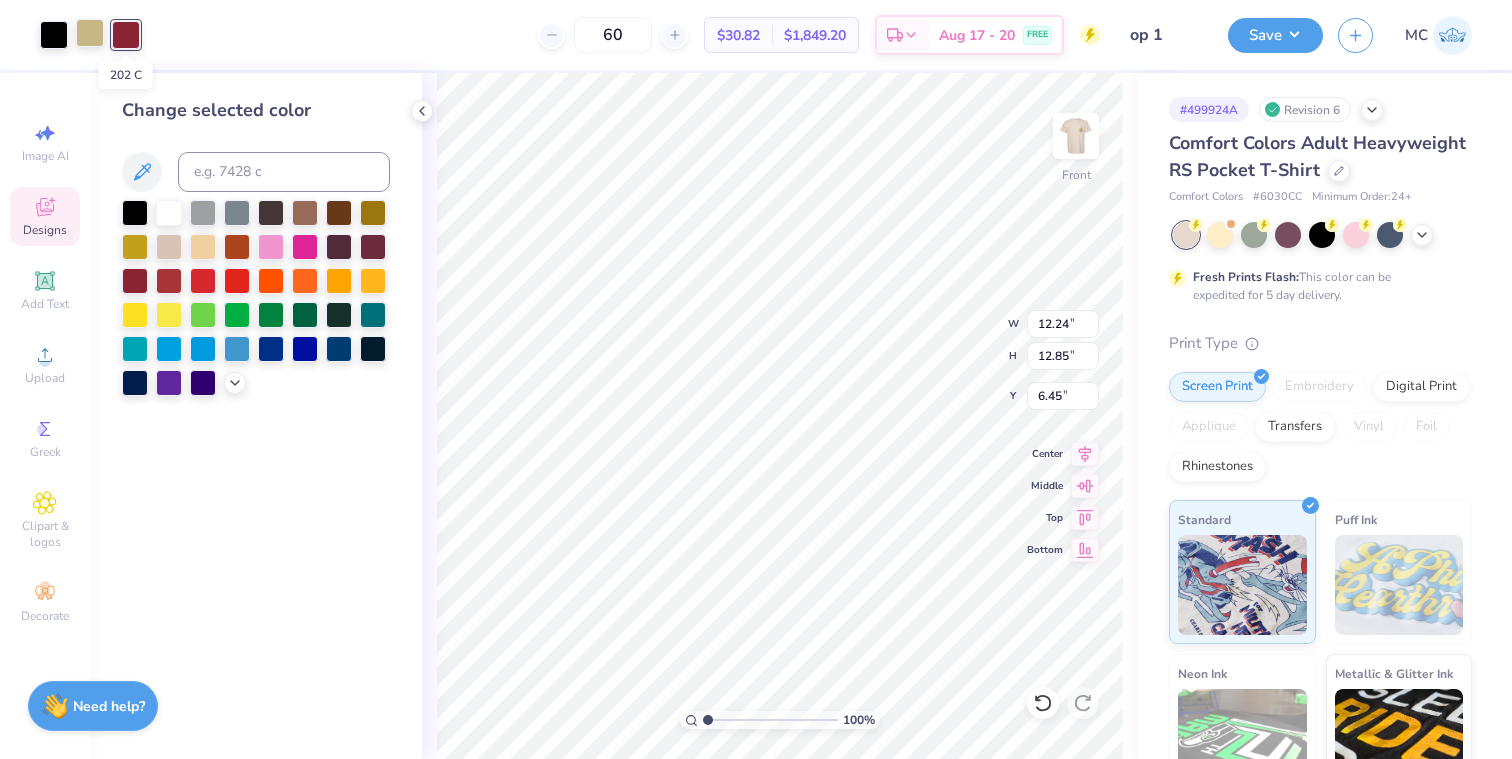 click at bounding box center [90, 33] 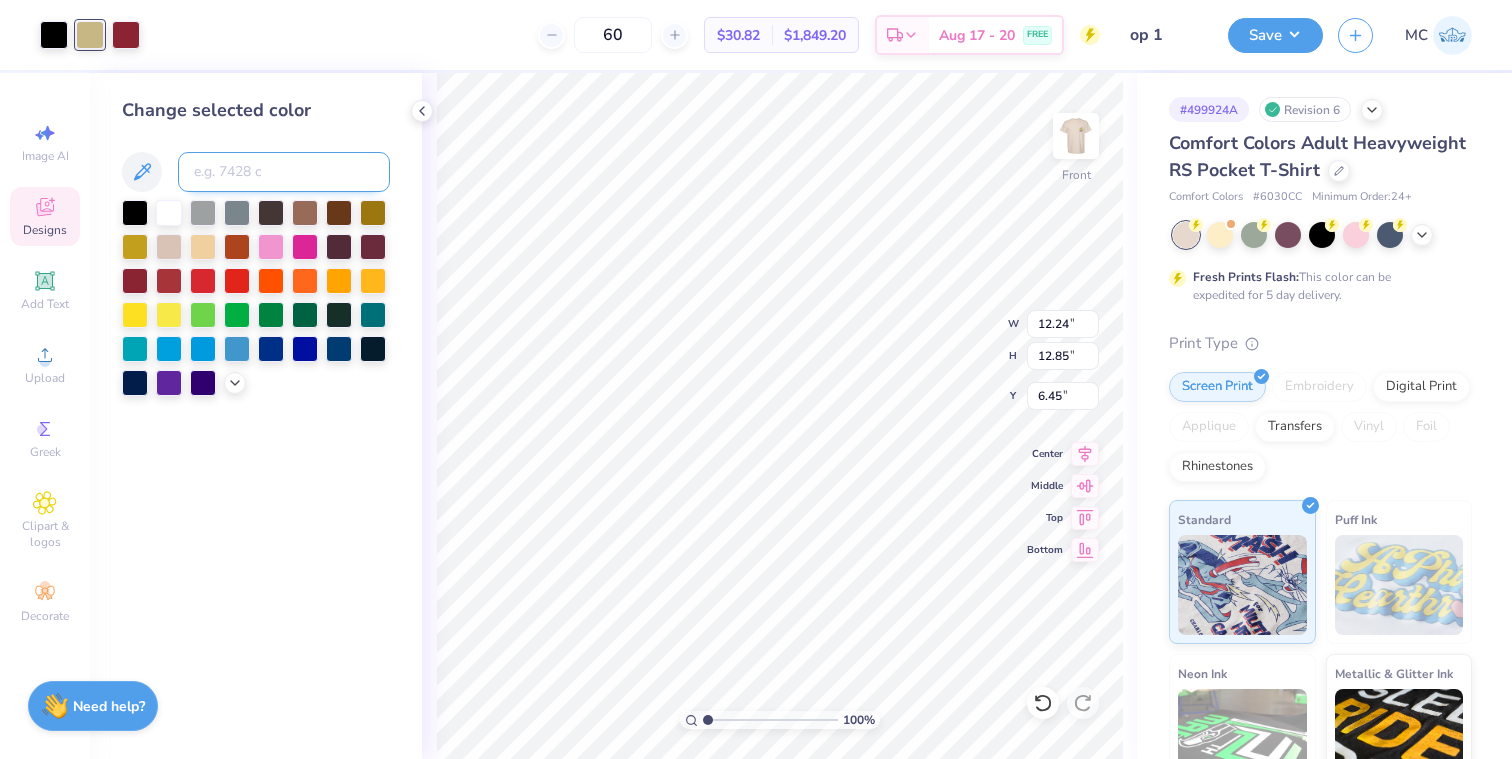 click at bounding box center [284, 172] 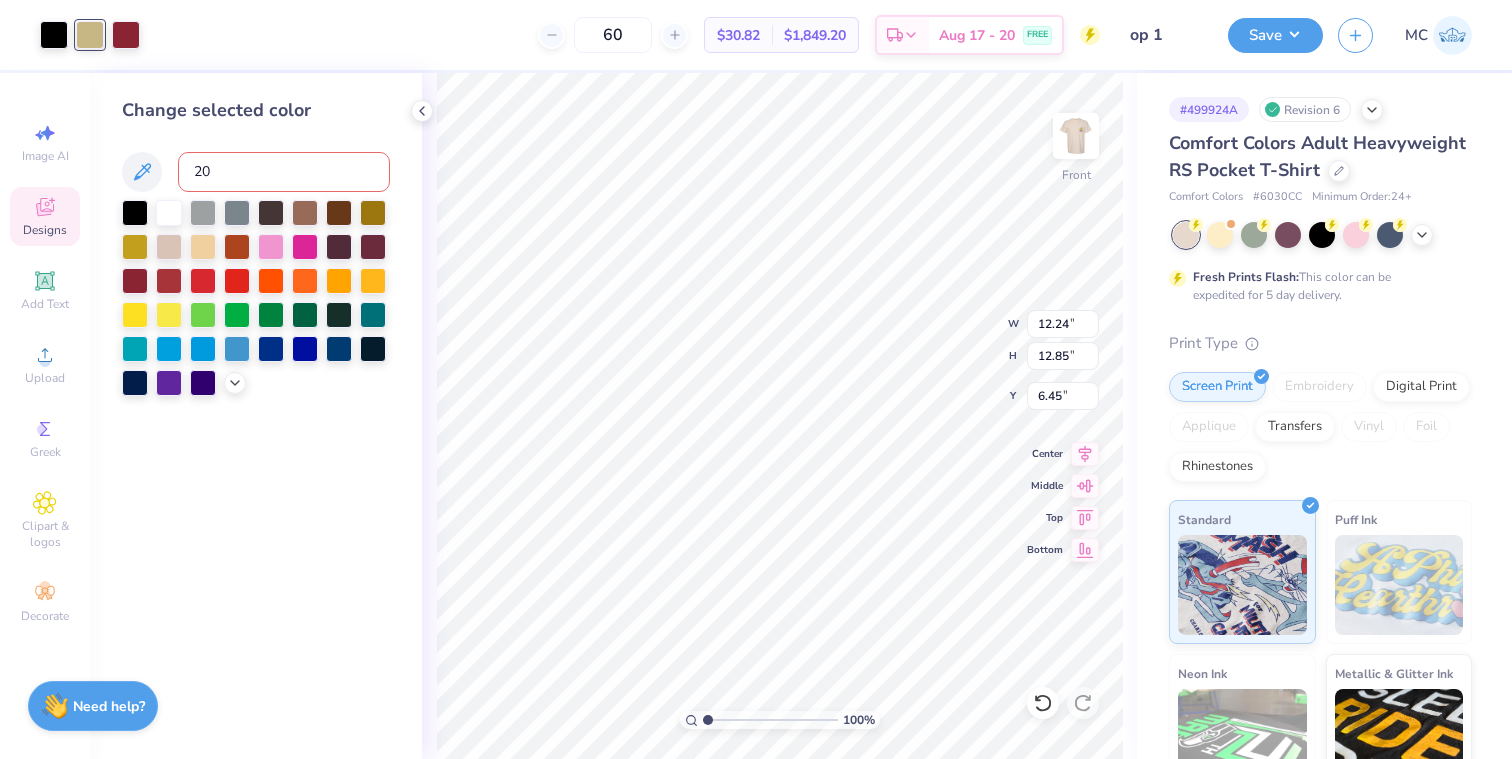 type on "202" 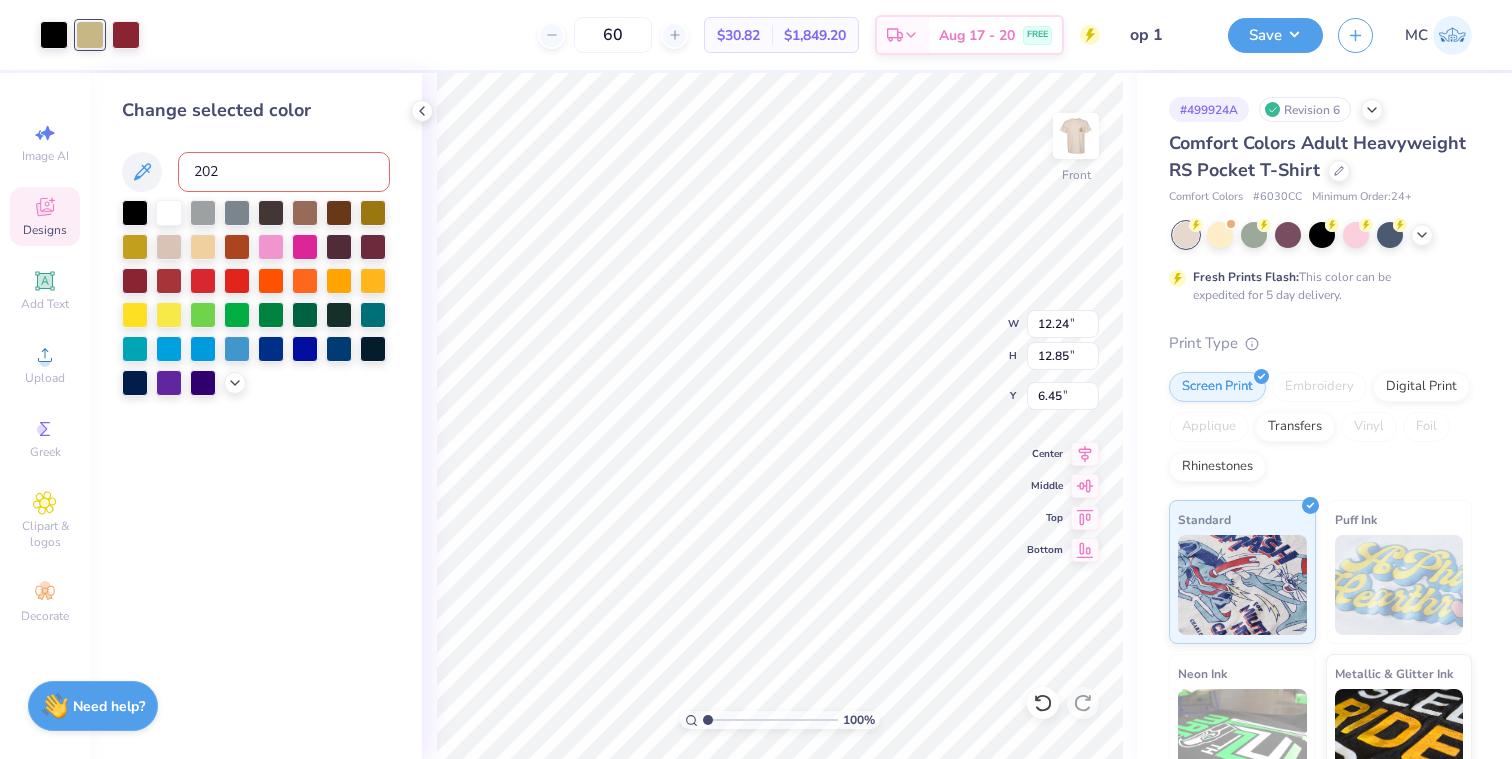 type 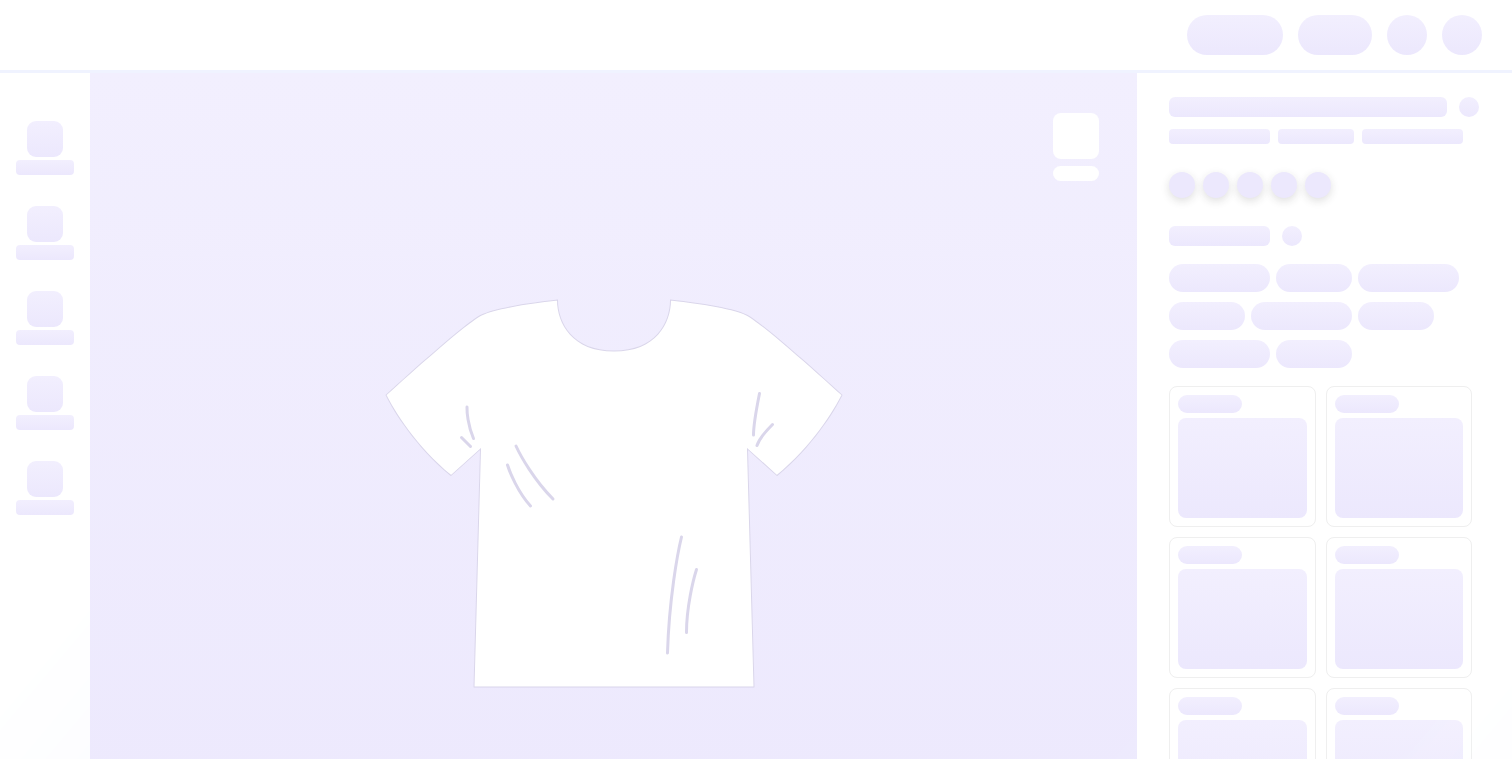 scroll, scrollTop: 0, scrollLeft: 0, axis: both 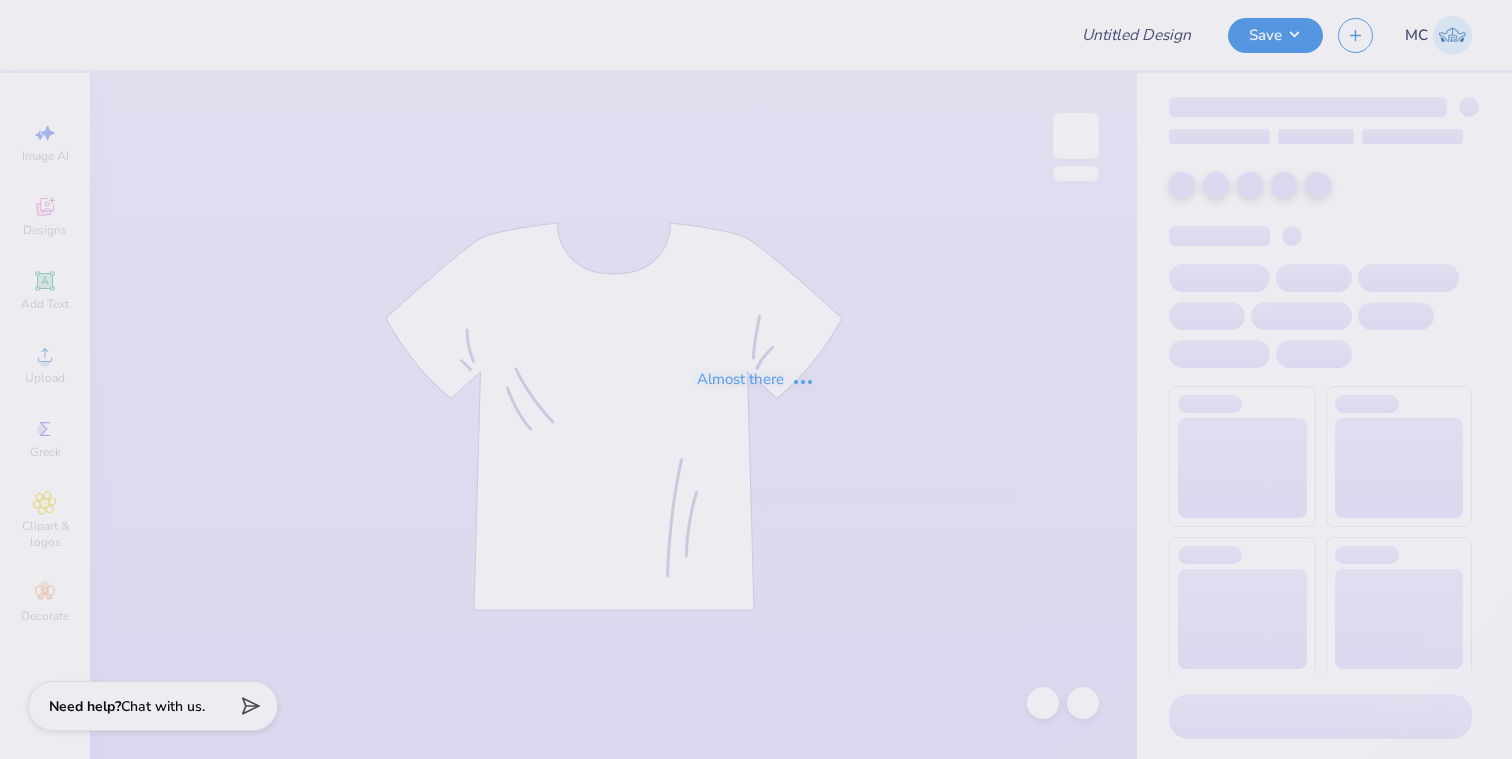 type on "op 1" 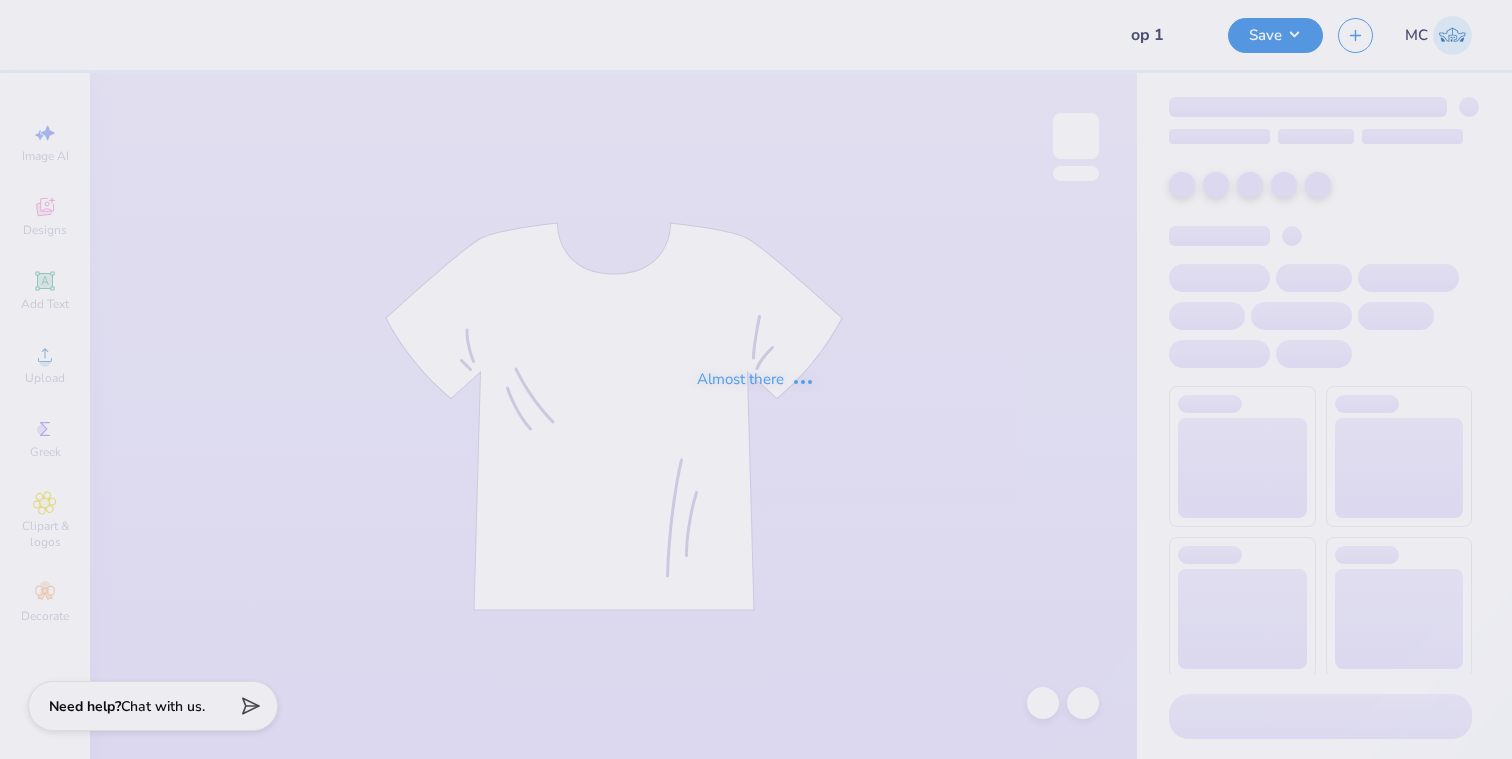 scroll, scrollTop: 0, scrollLeft: 0, axis: both 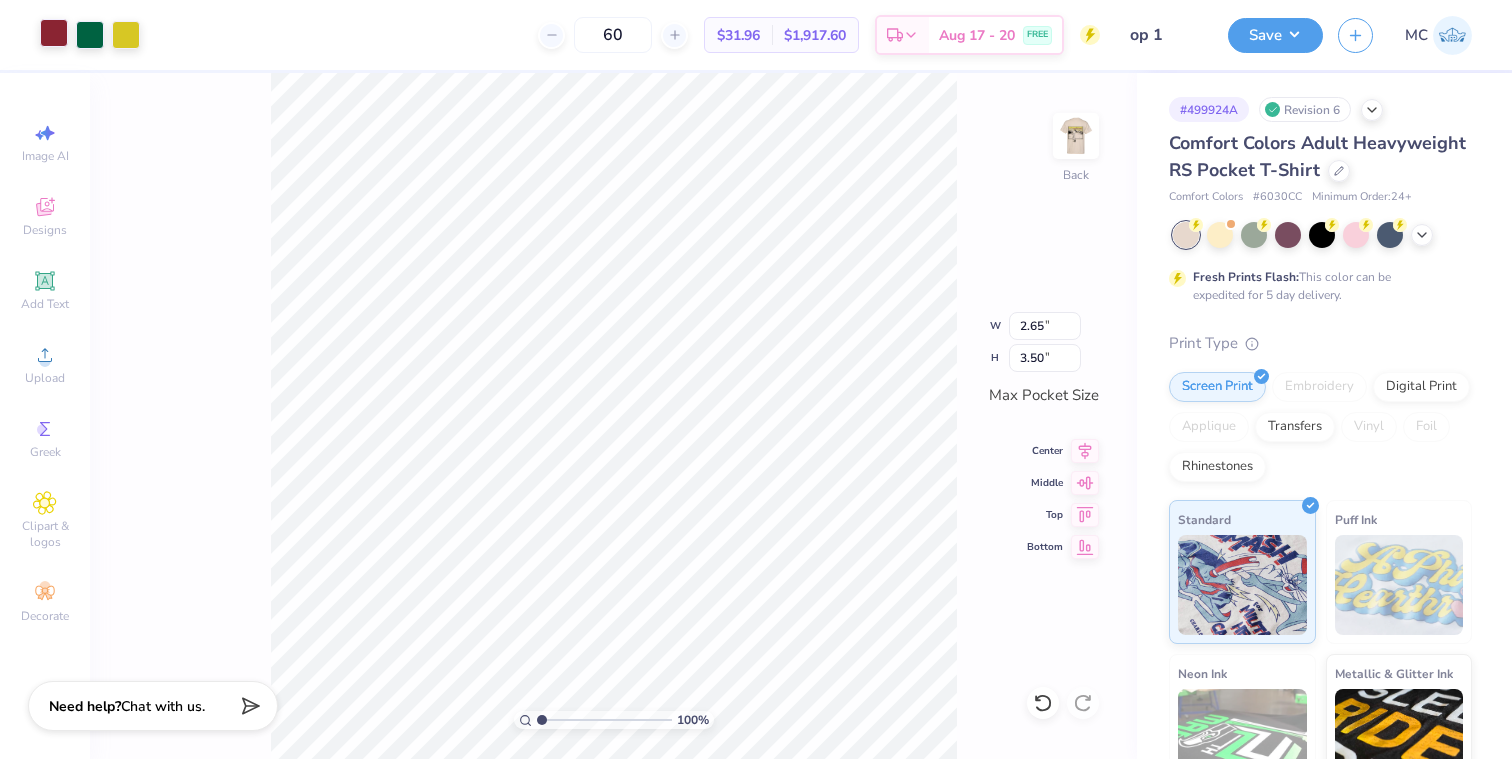 click at bounding box center (54, 33) 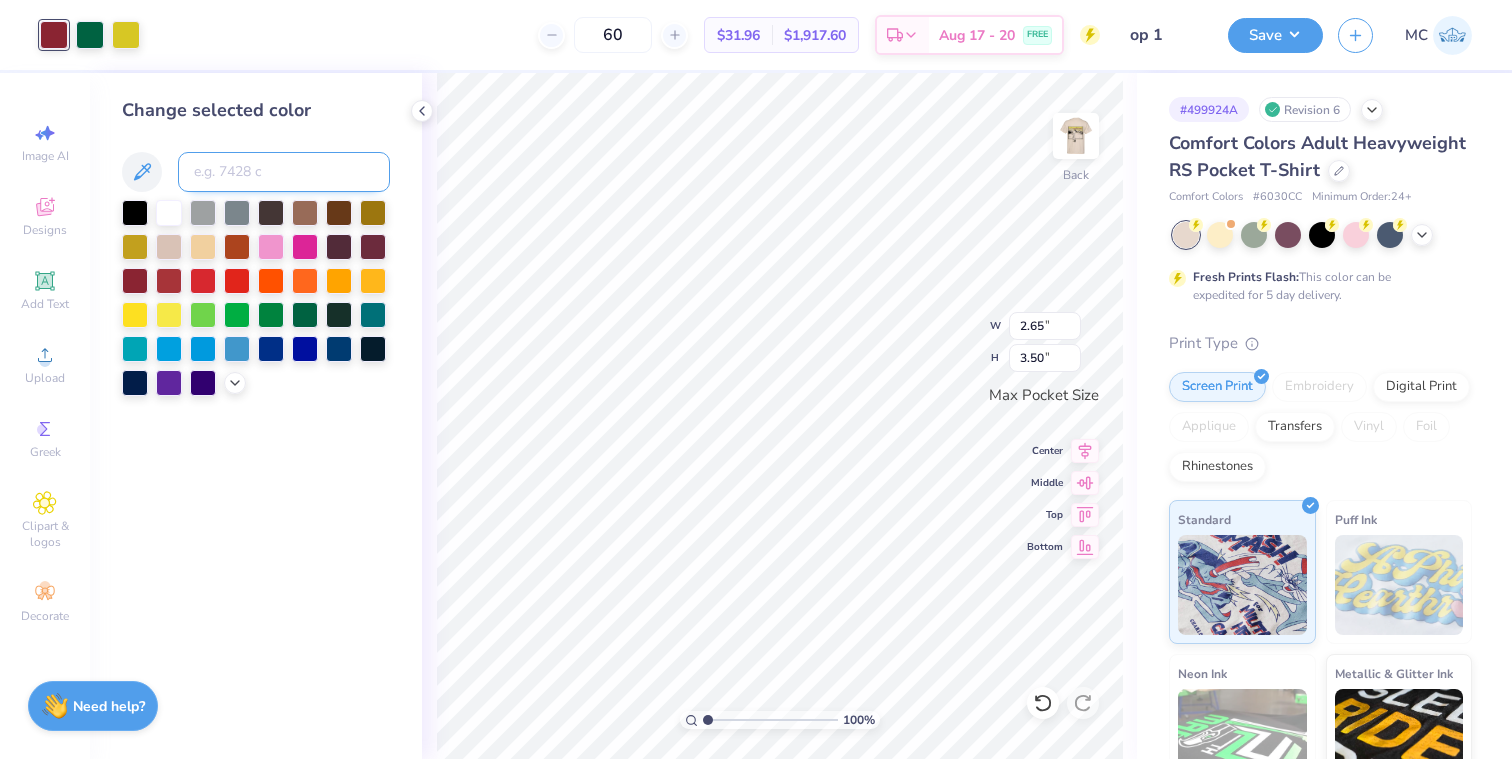 click at bounding box center (284, 172) 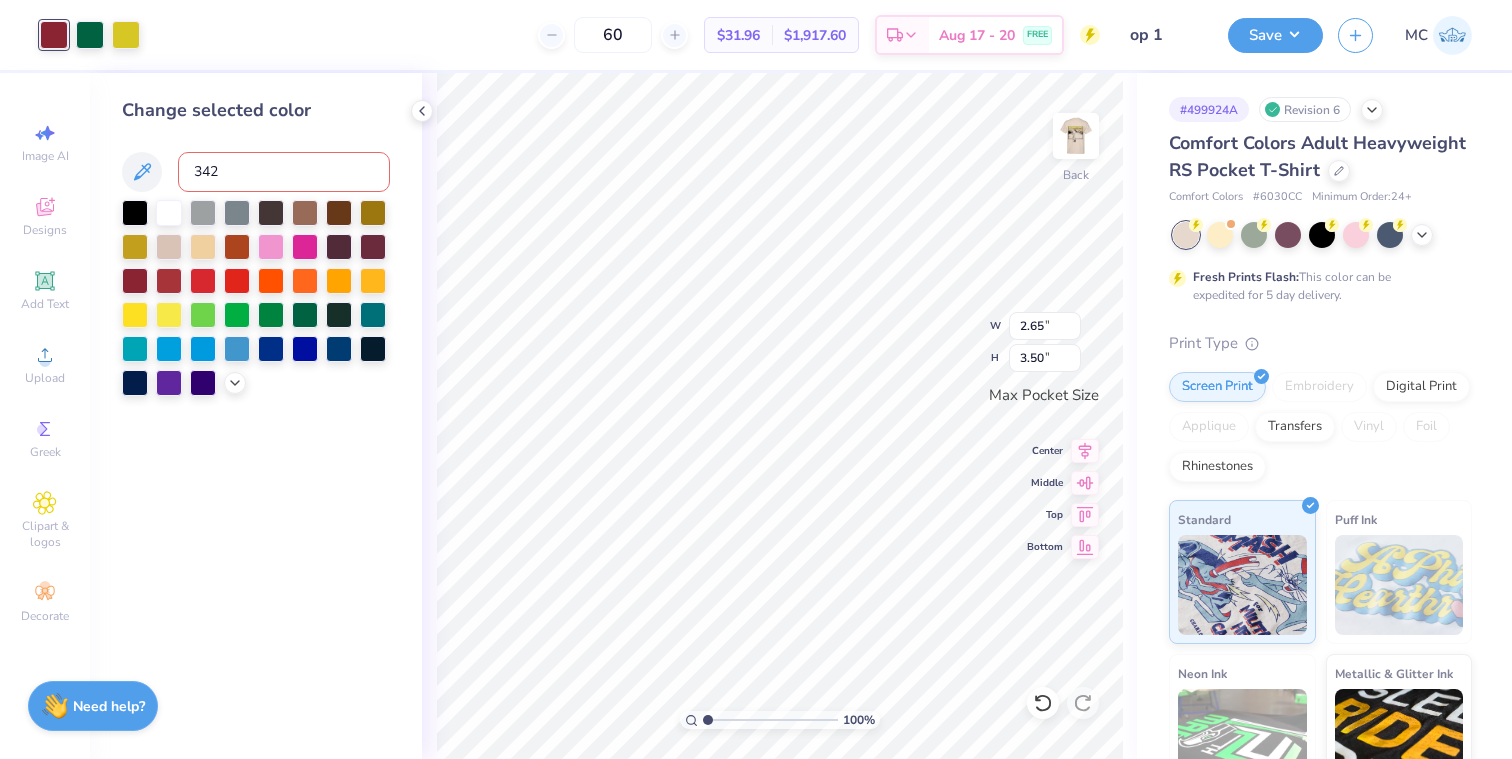 type on "3425" 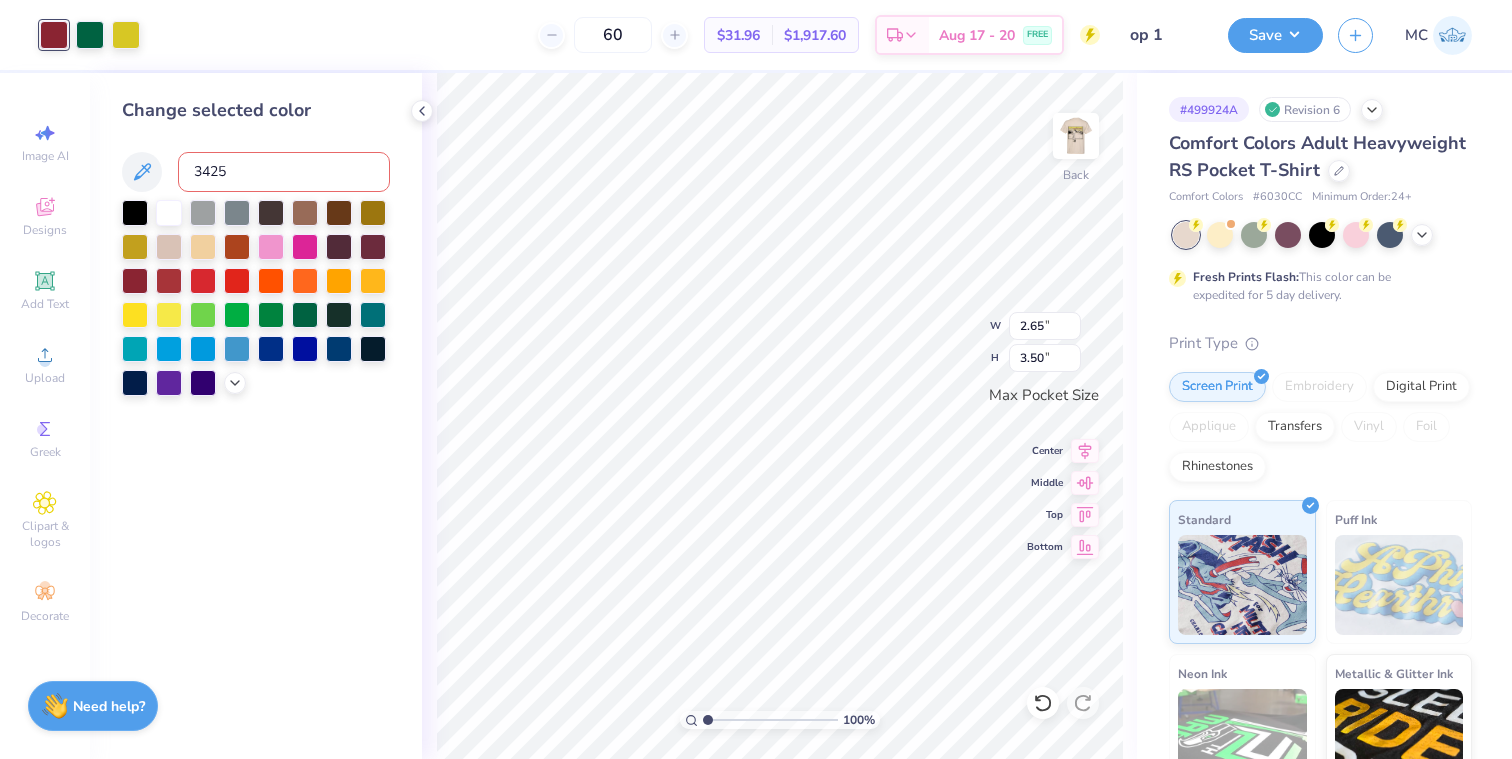 type 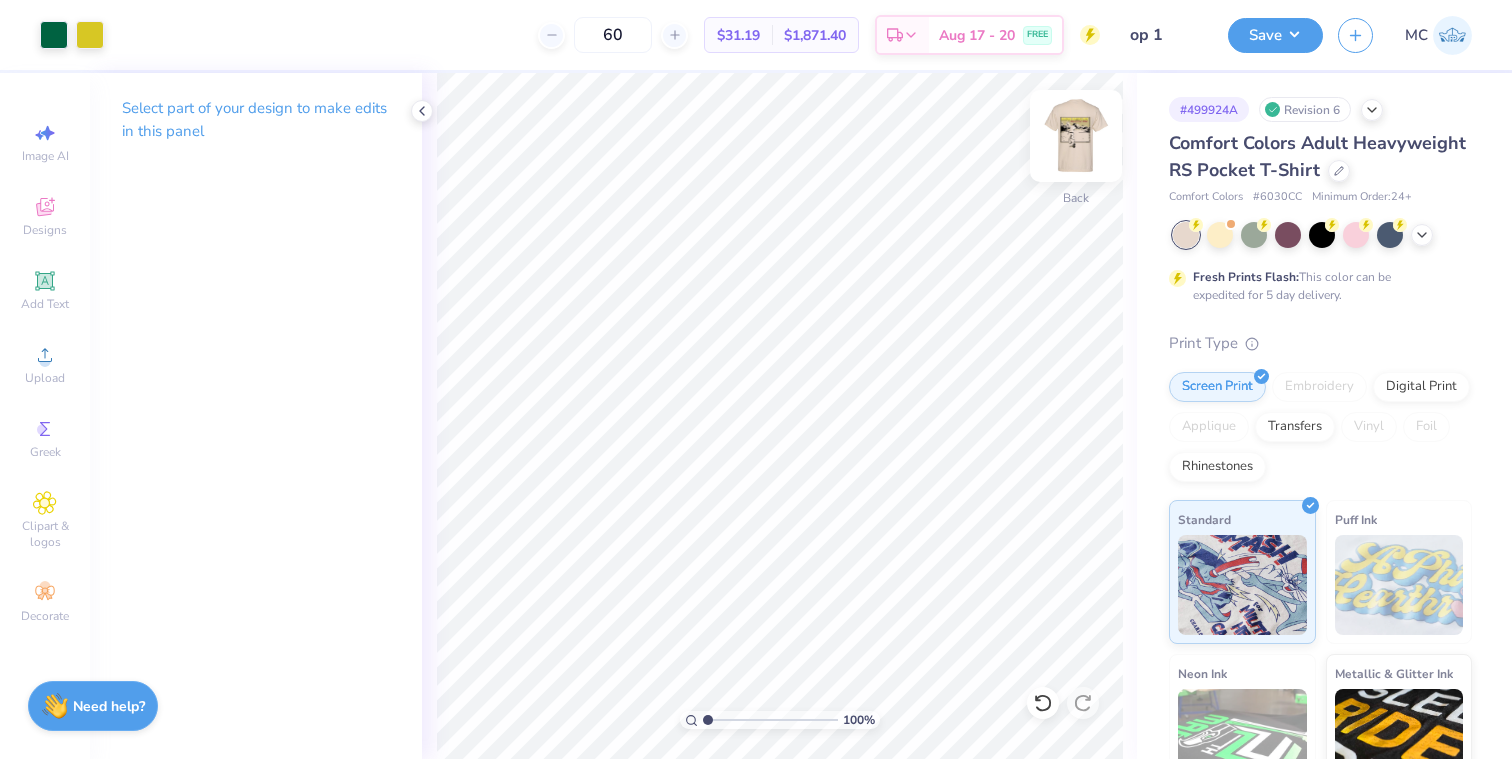 click at bounding box center (1076, 136) 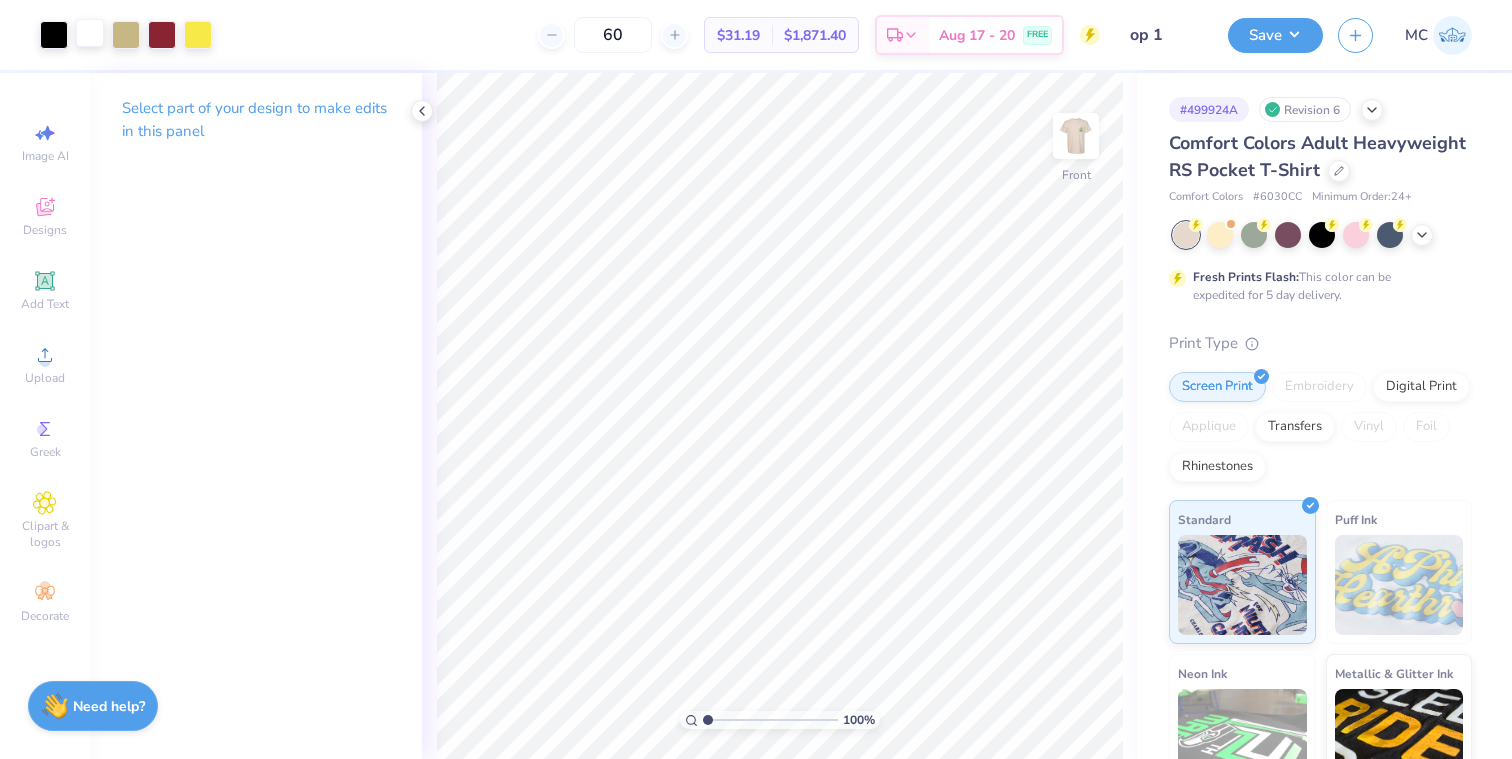 click at bounding box center (90, 33) 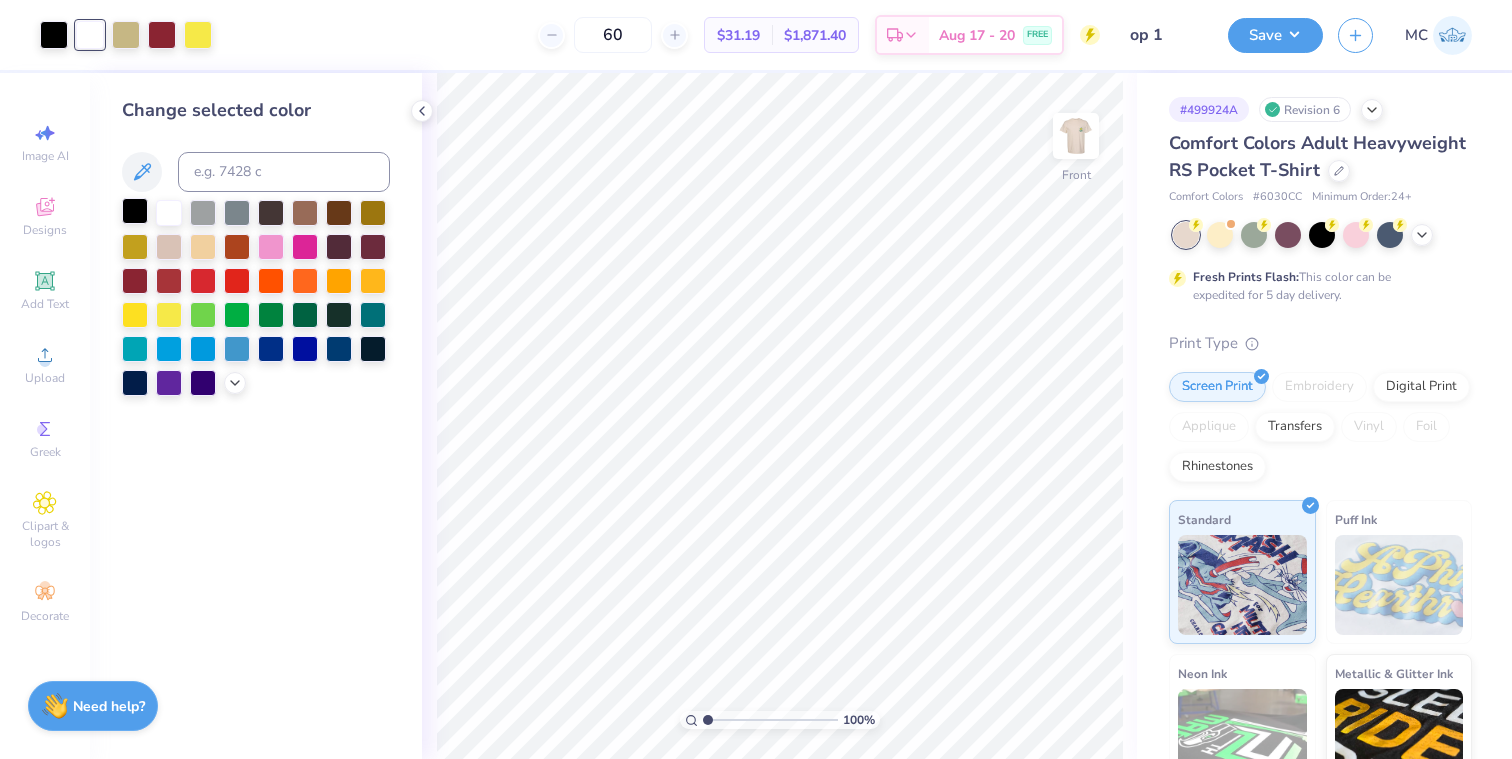 click at bounding box center (135, 211) 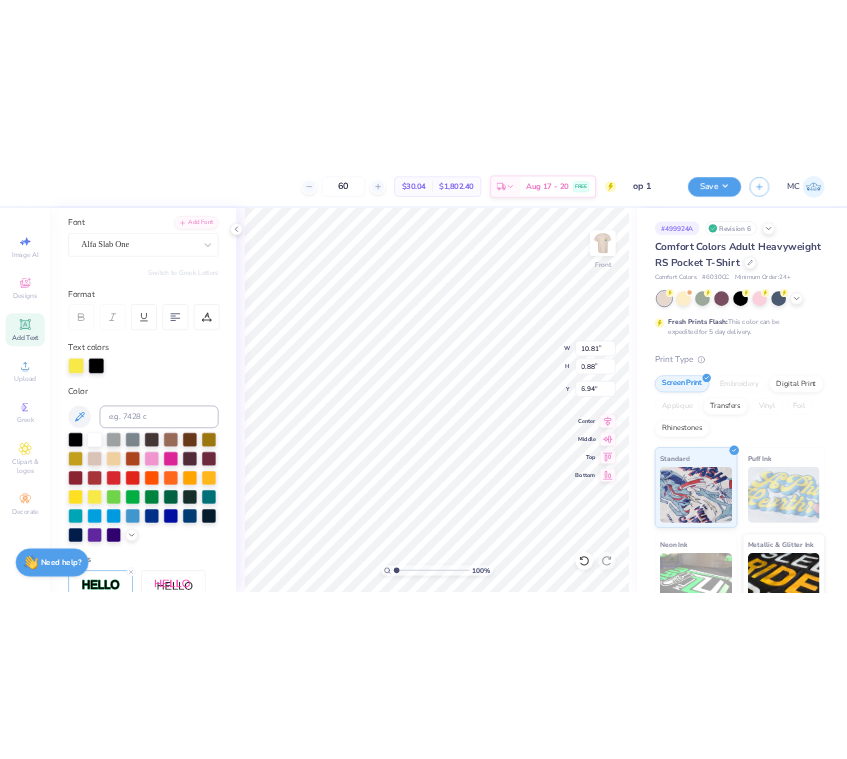 scroll, scrollTop: 141, scrollLeft: 0, axis: vertical 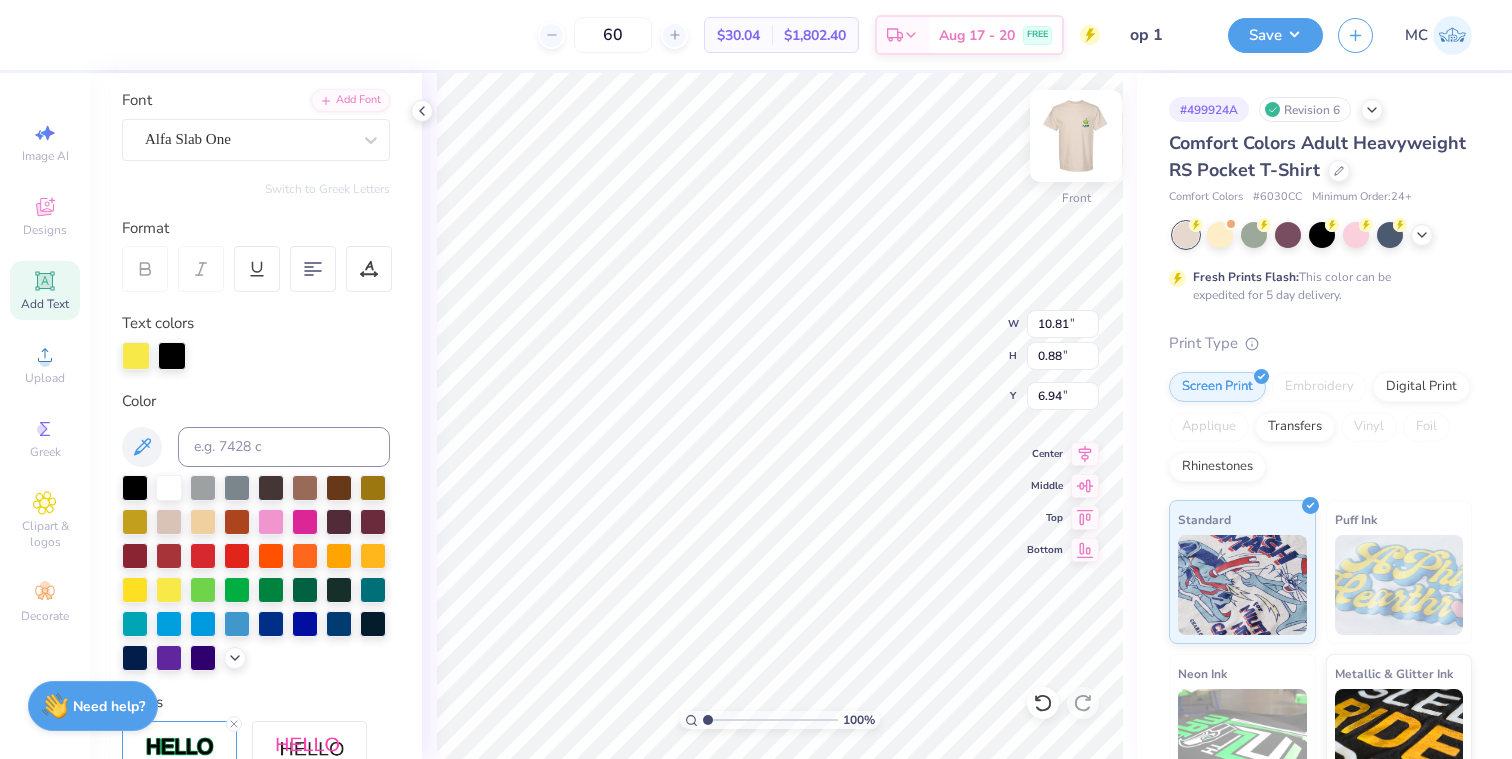 click at bounding box center (1076, 136) 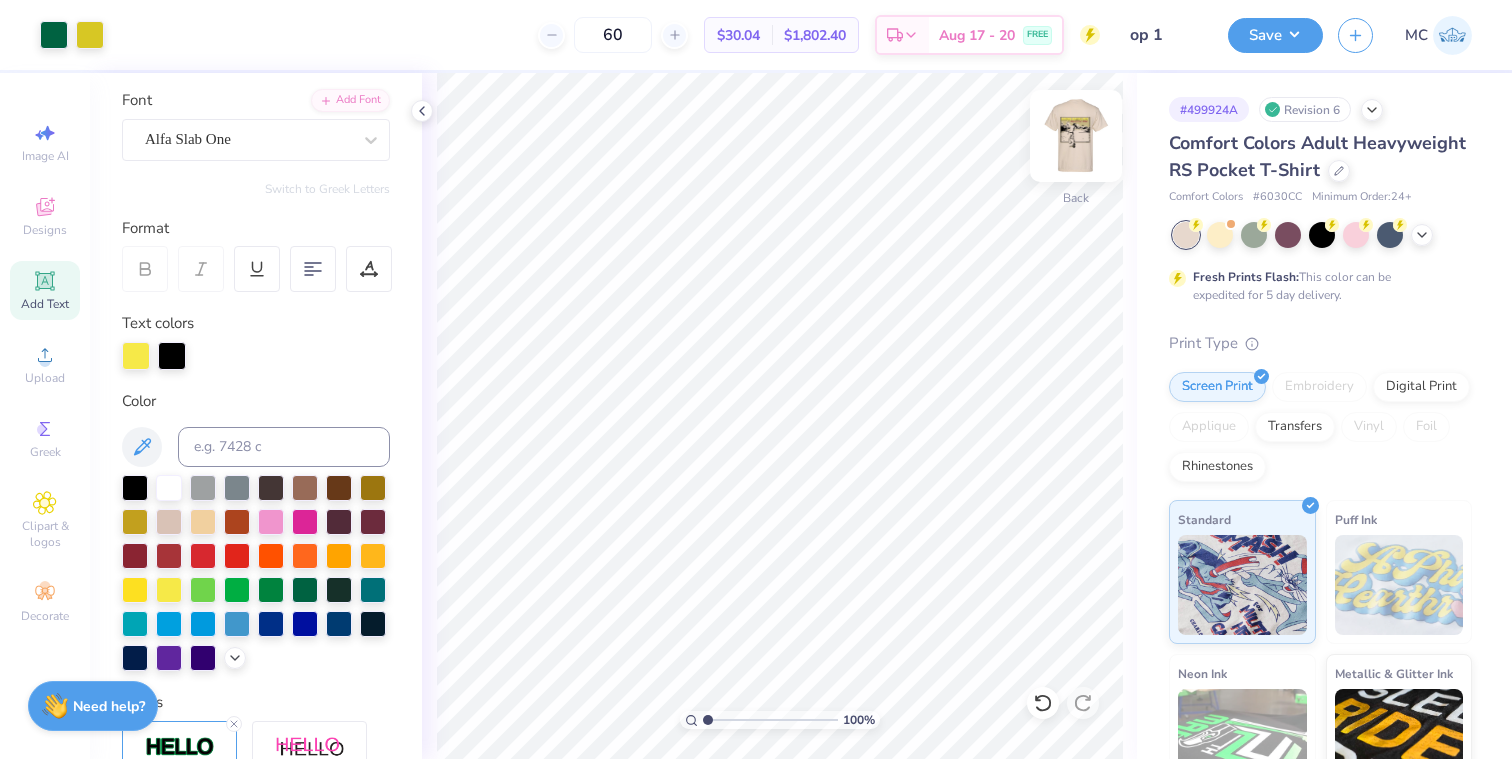 click at bounding box center (1076, 136) 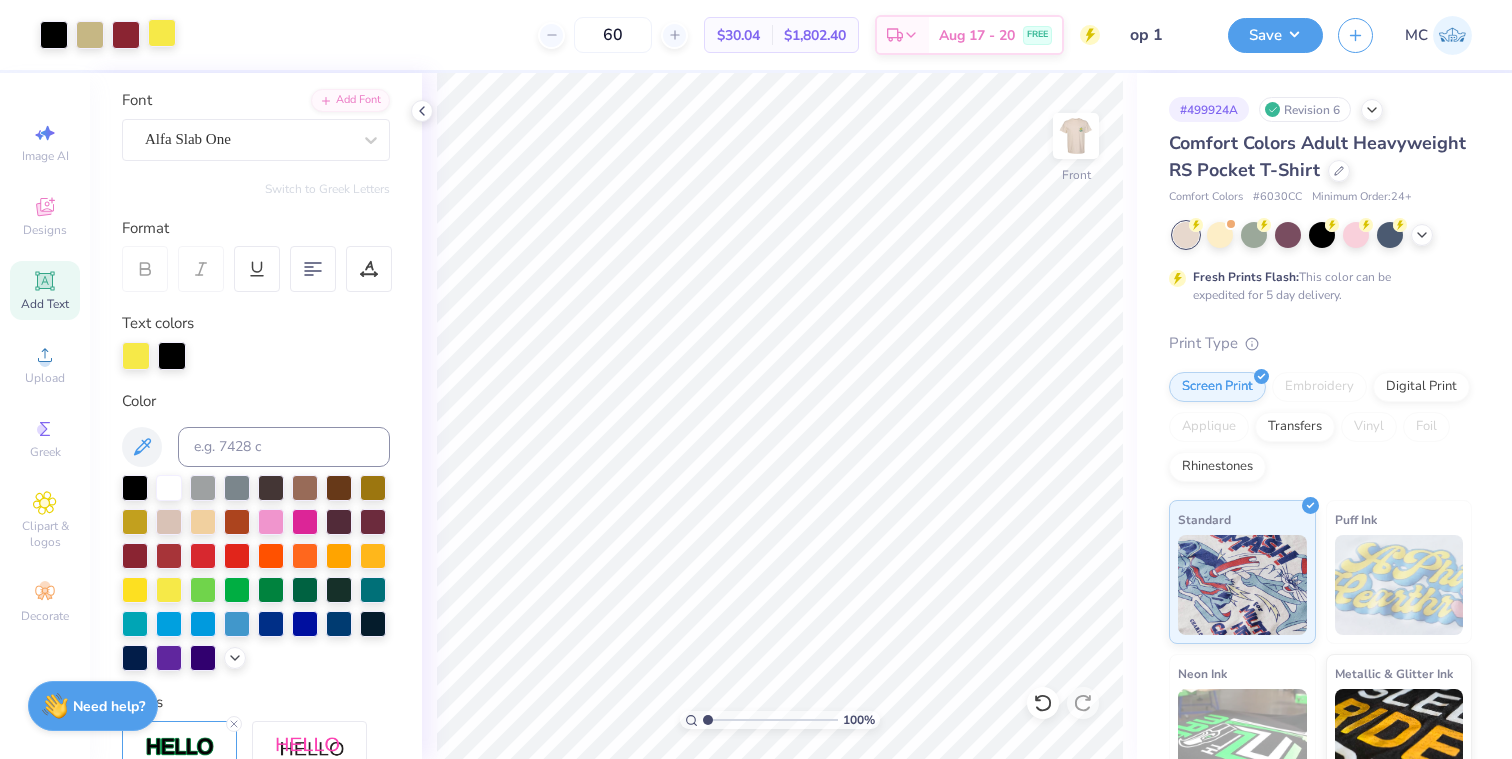 click at bounding box center [162, 33] 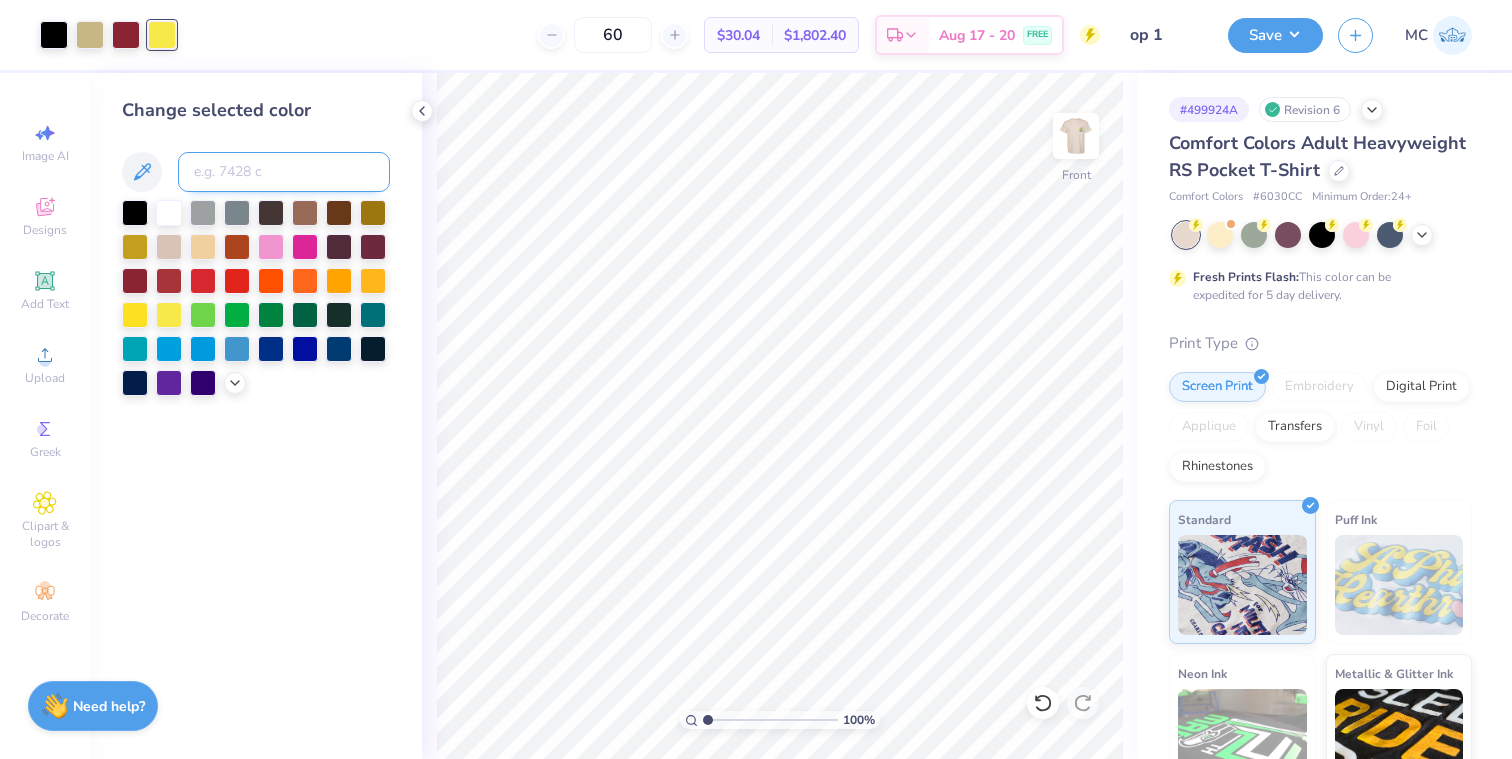click at bounding box center (284, 172) 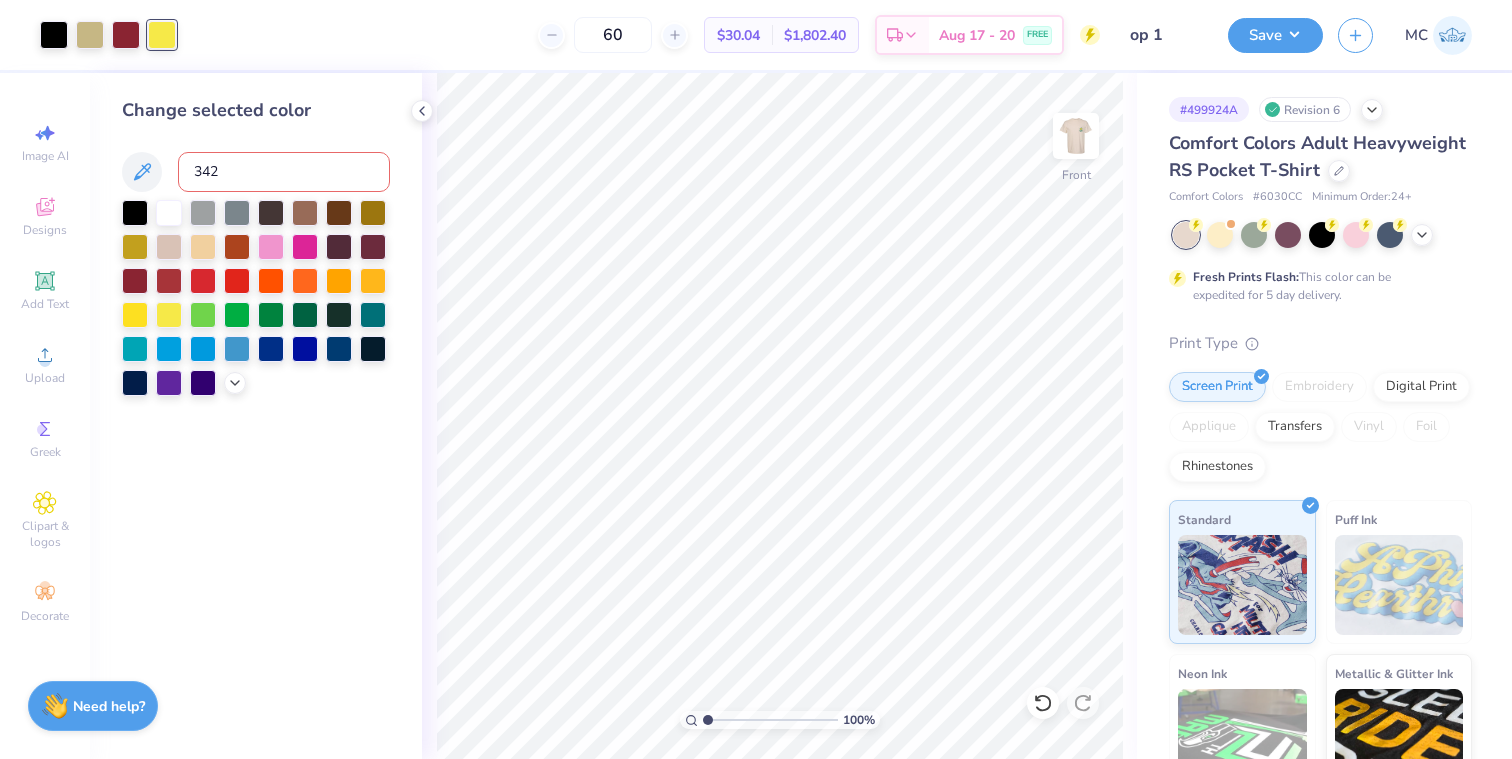 type on "3425" 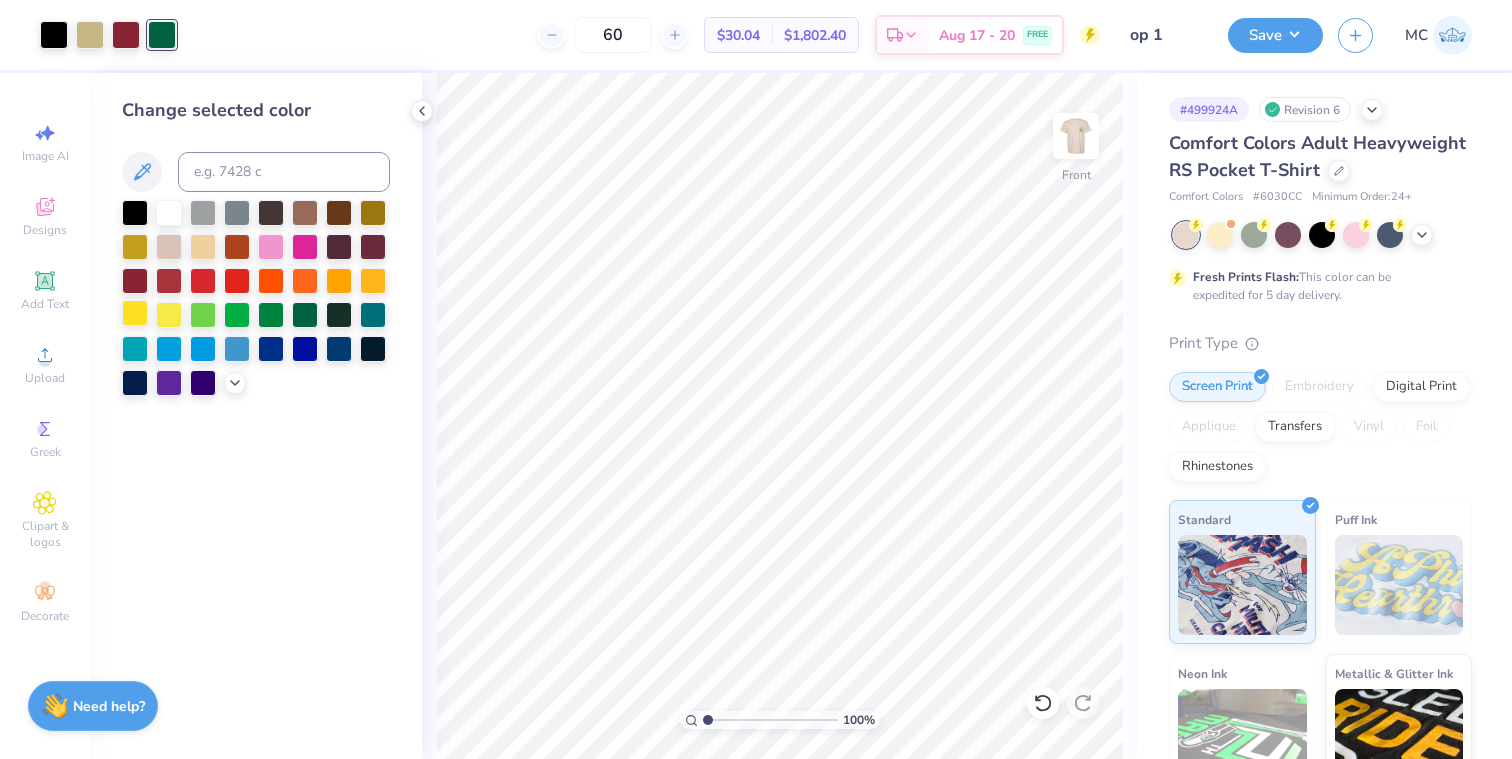 click at bounding box center (135, 313) 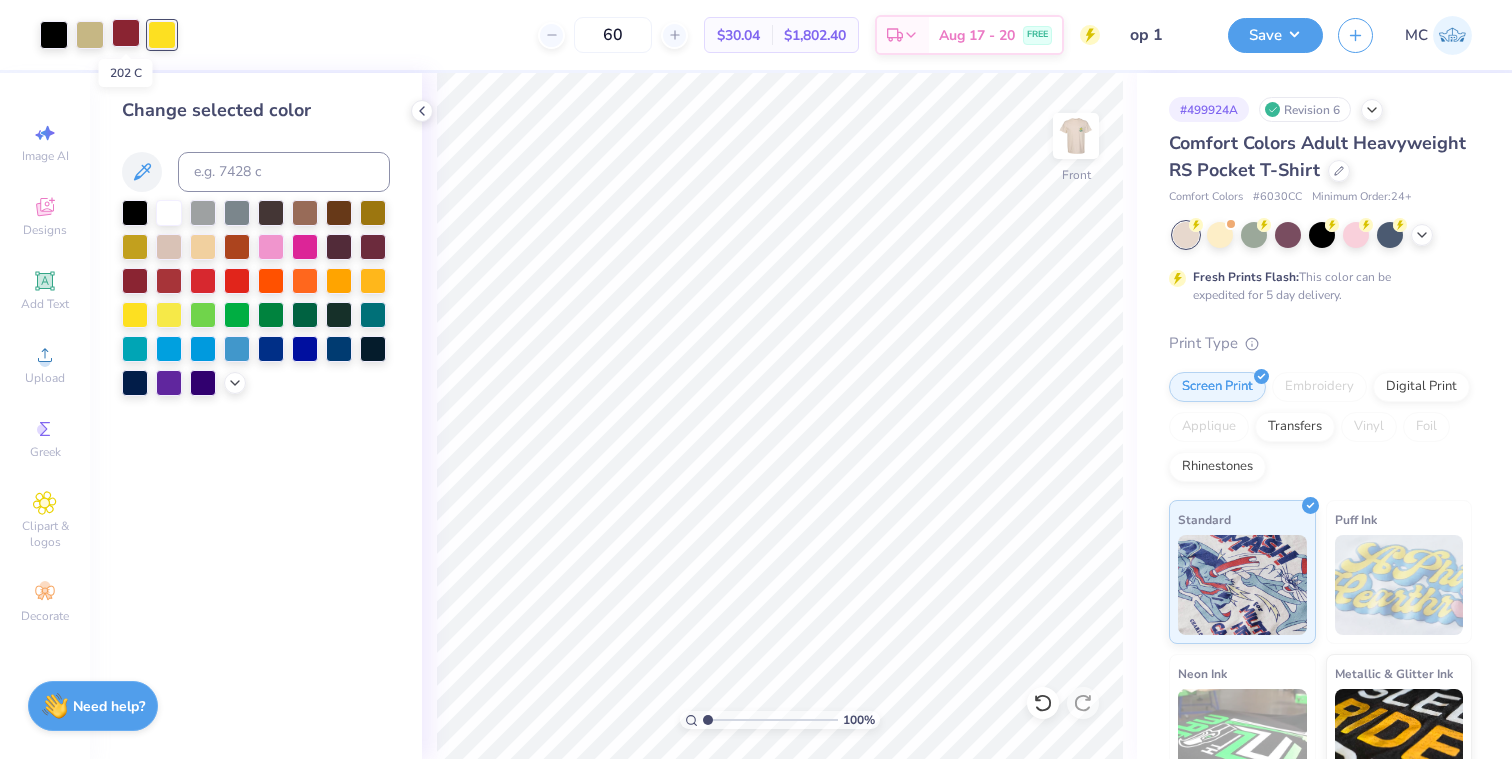 click at bounding box center [126, 33] 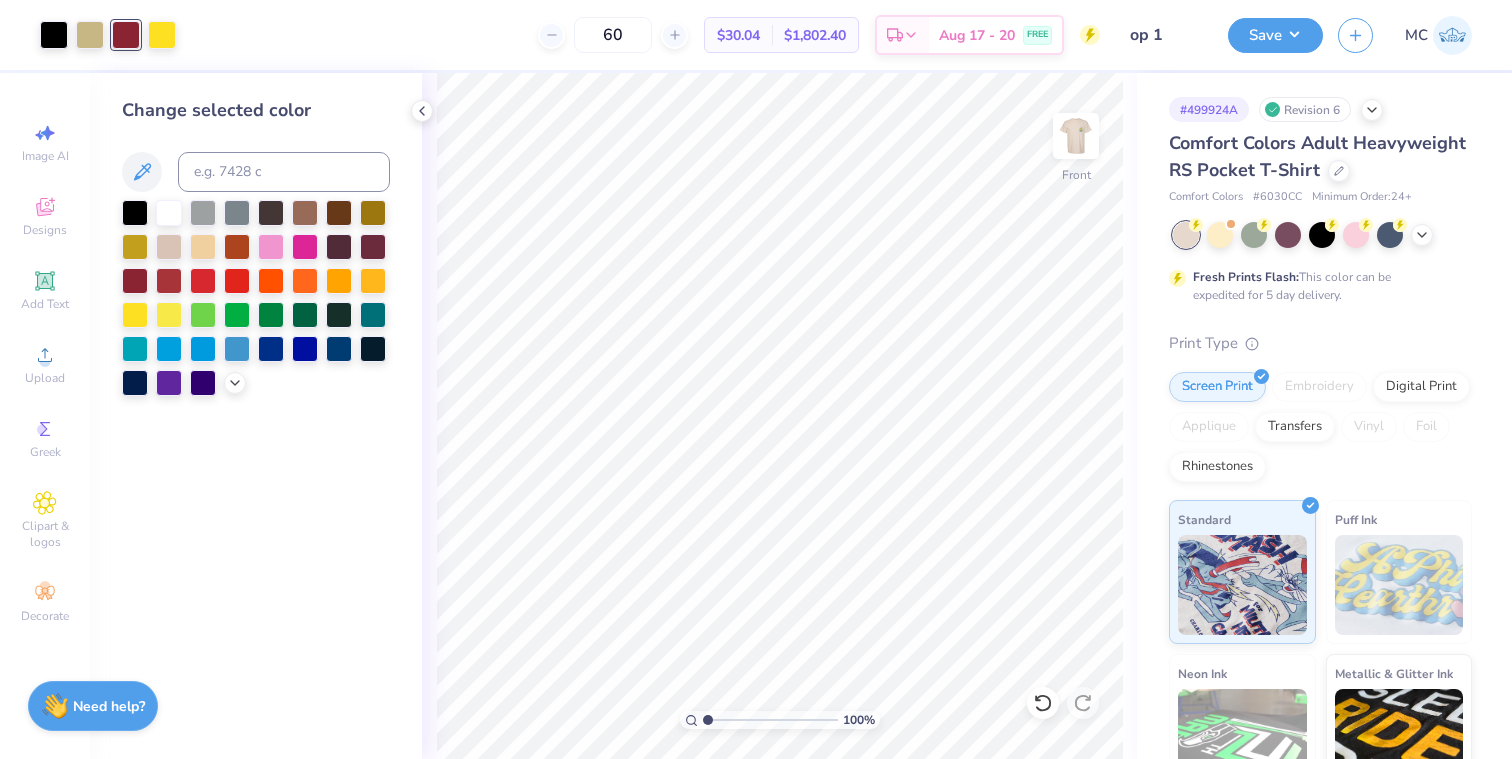 click at bounding box center (126, 35) 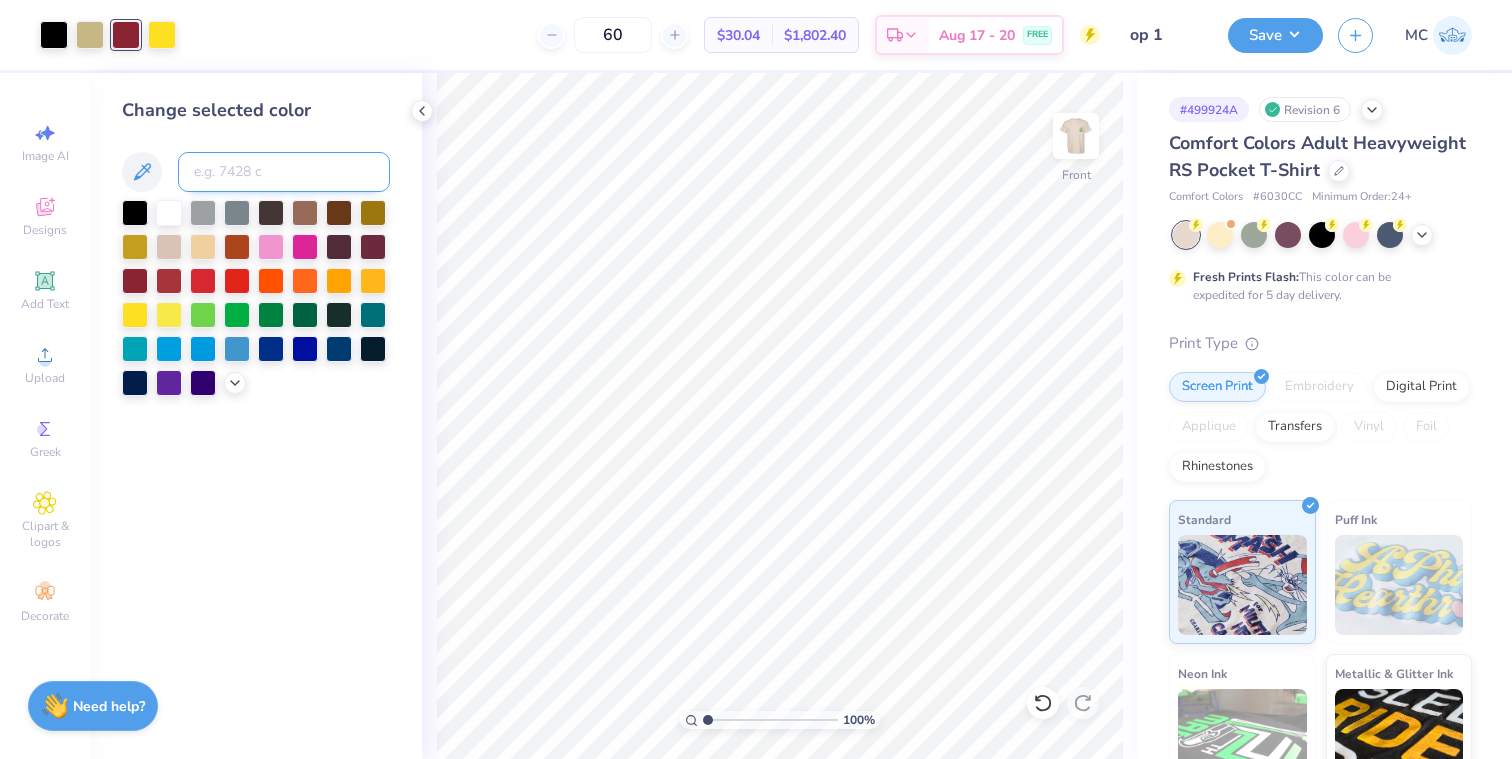 click at bounding box center [284, 172] 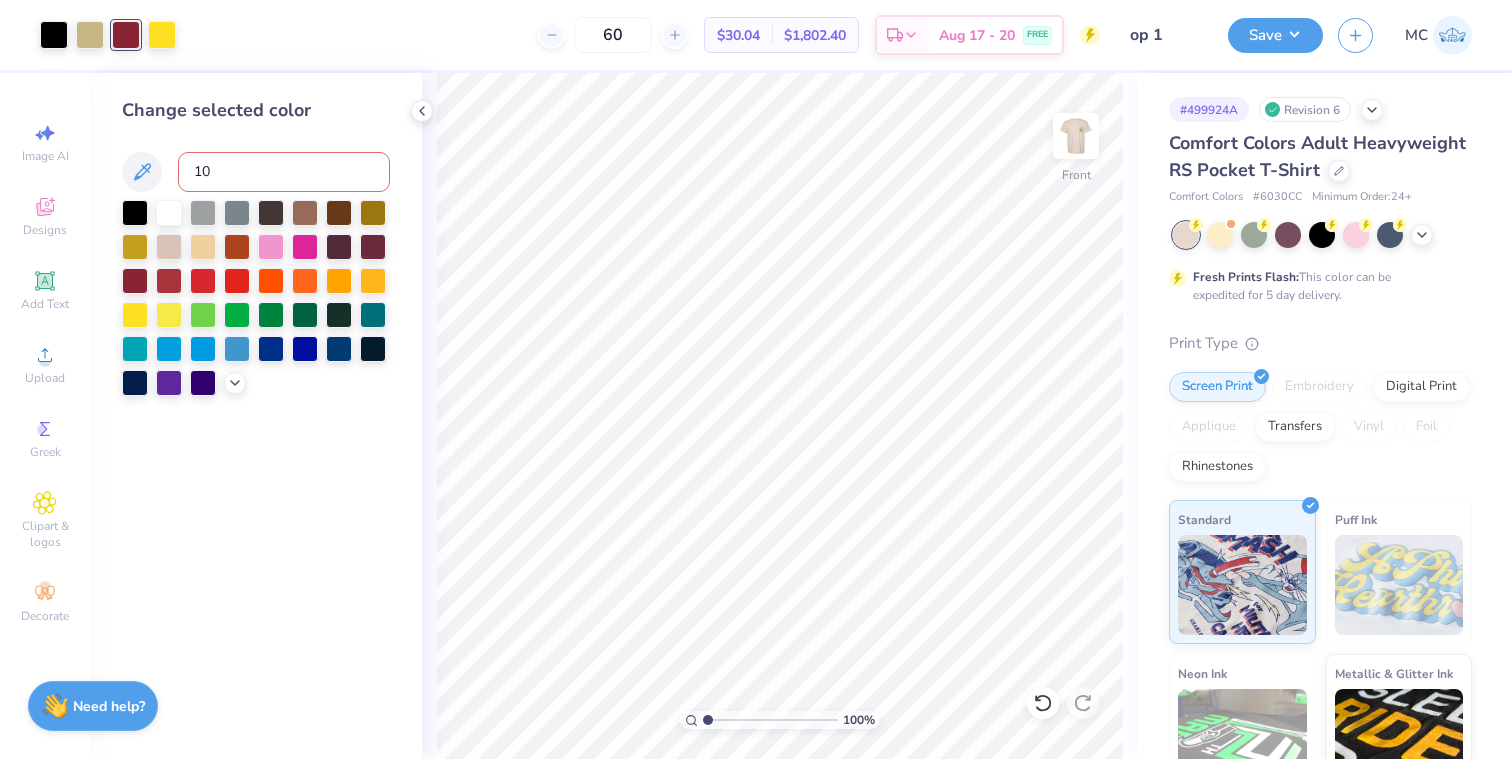 type on "107" 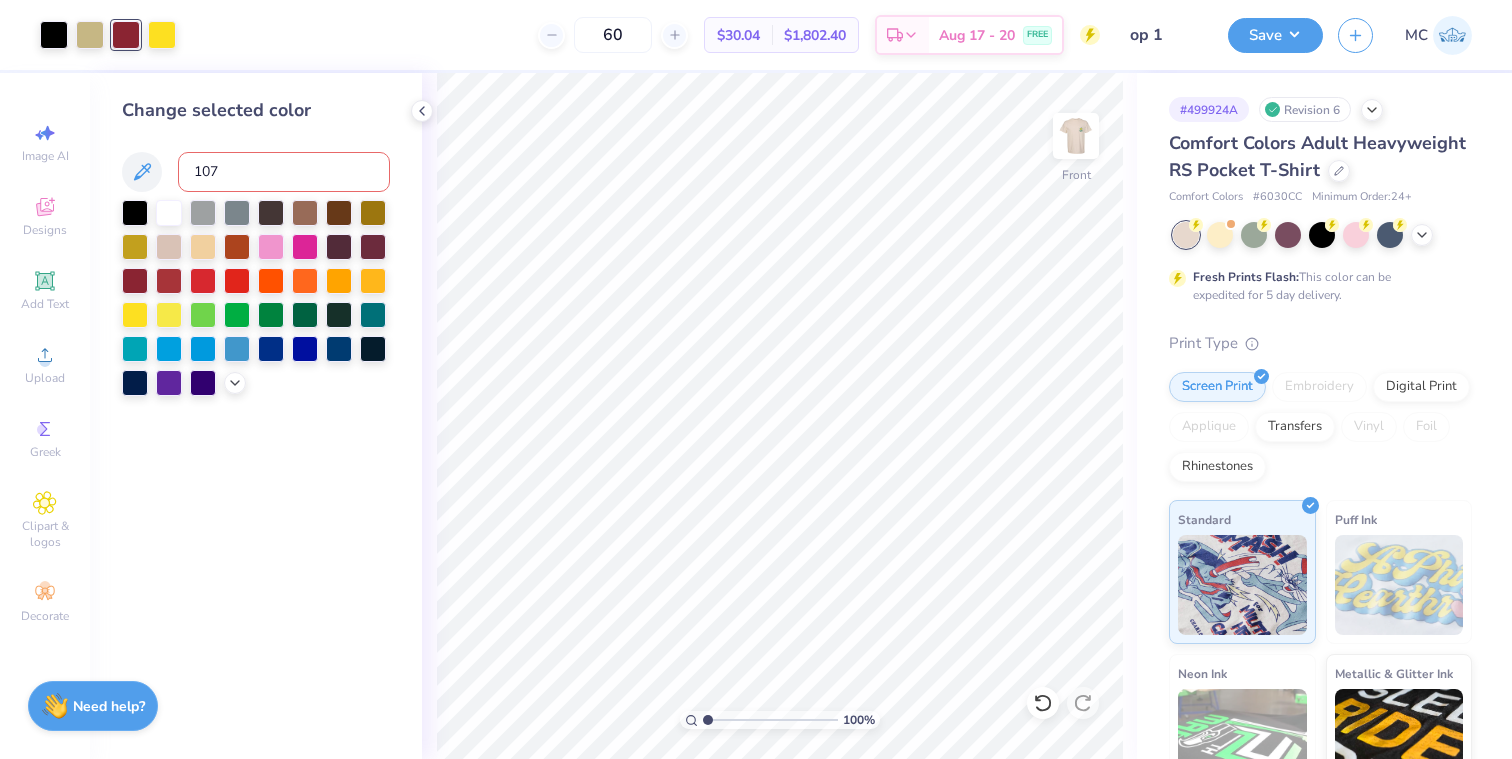 type 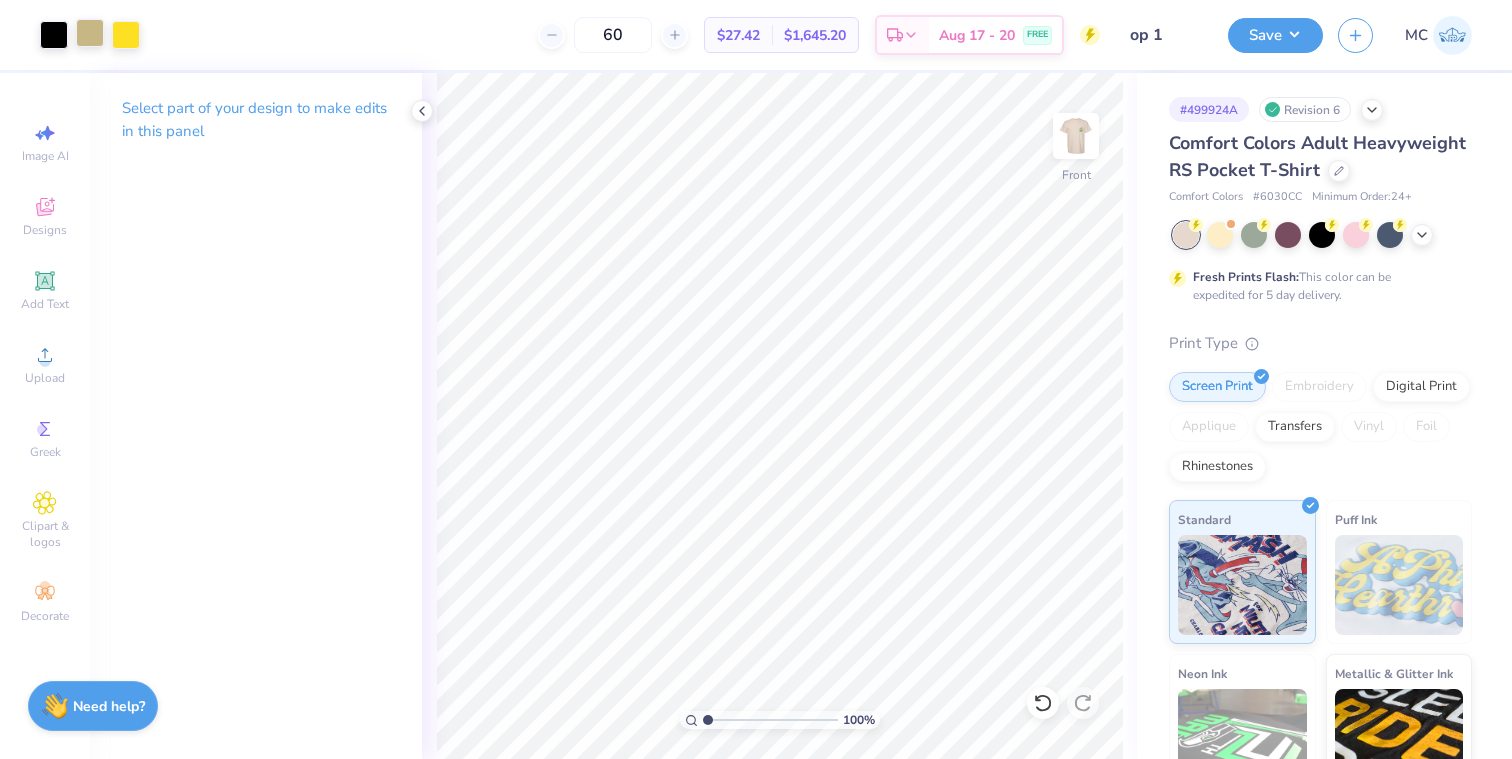 click at bounding box center (90, 33) 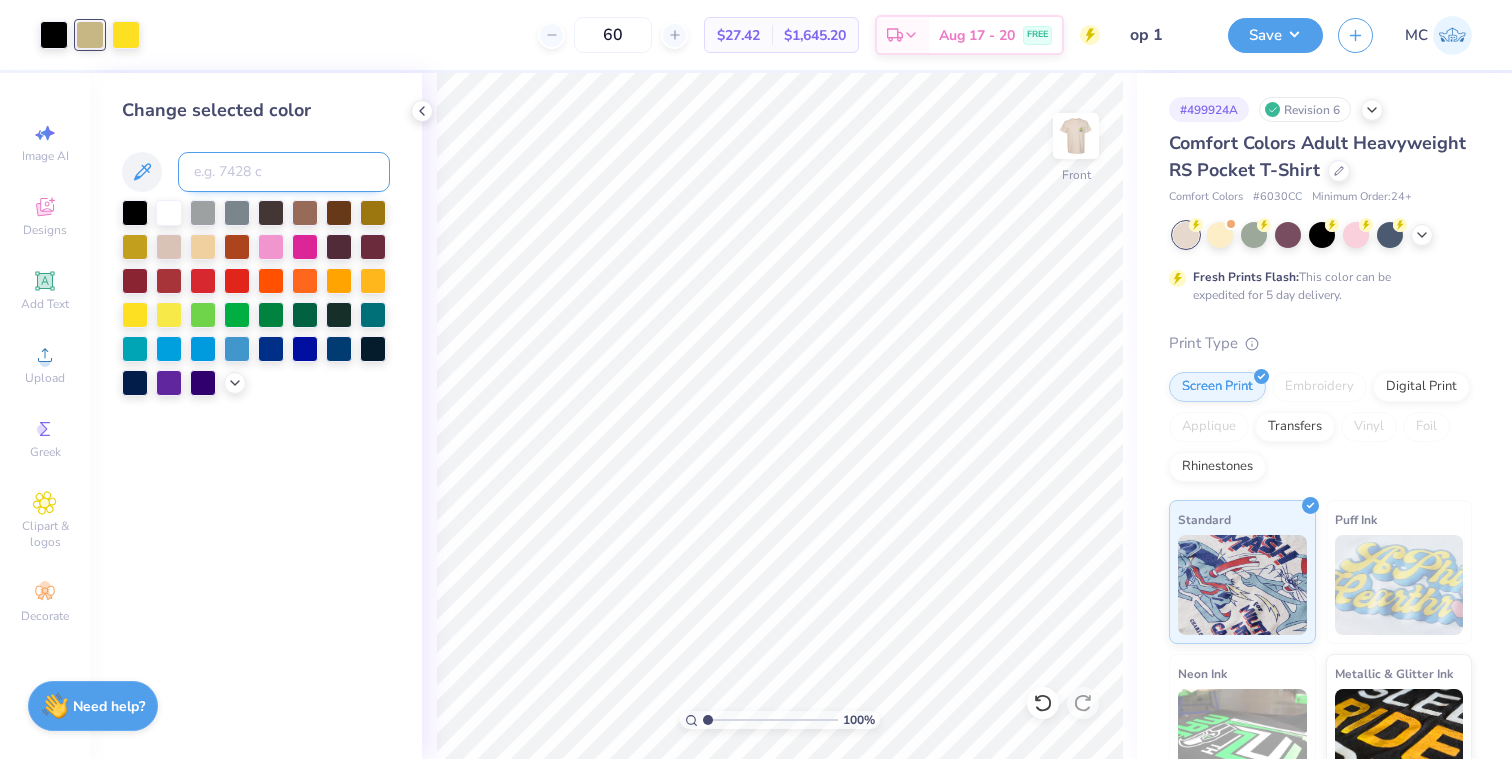 click at bounding box center (284, 172) 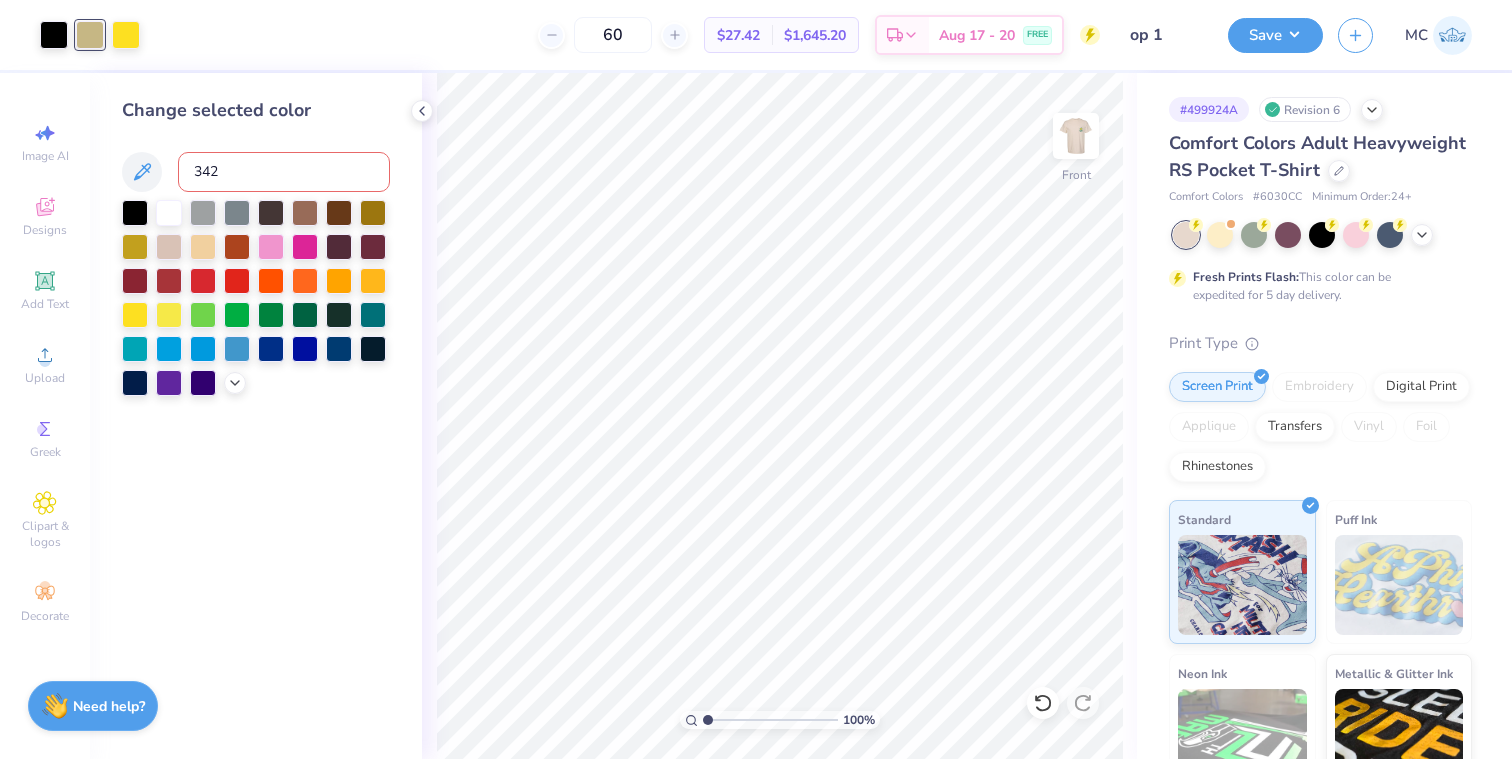 type on "3425" 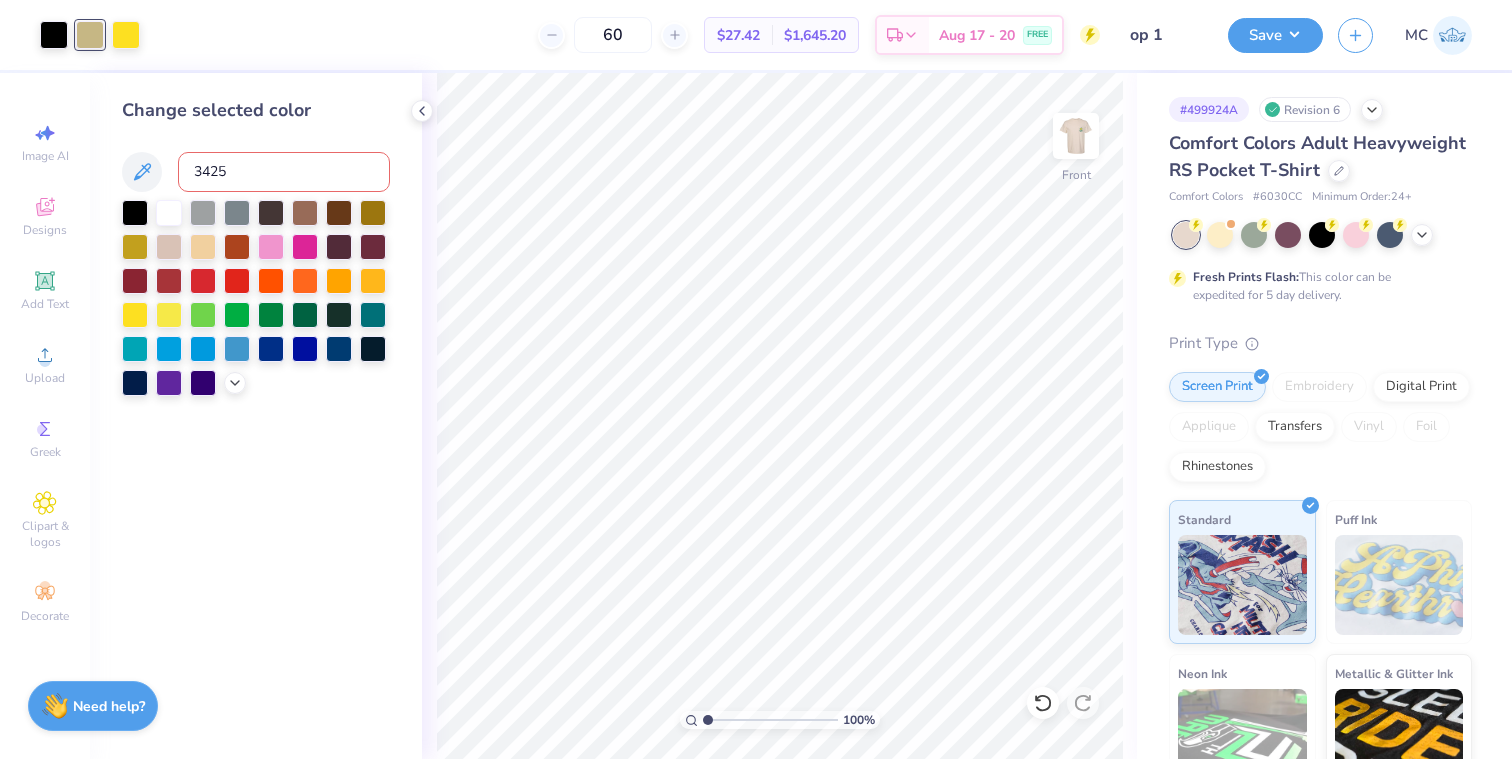type 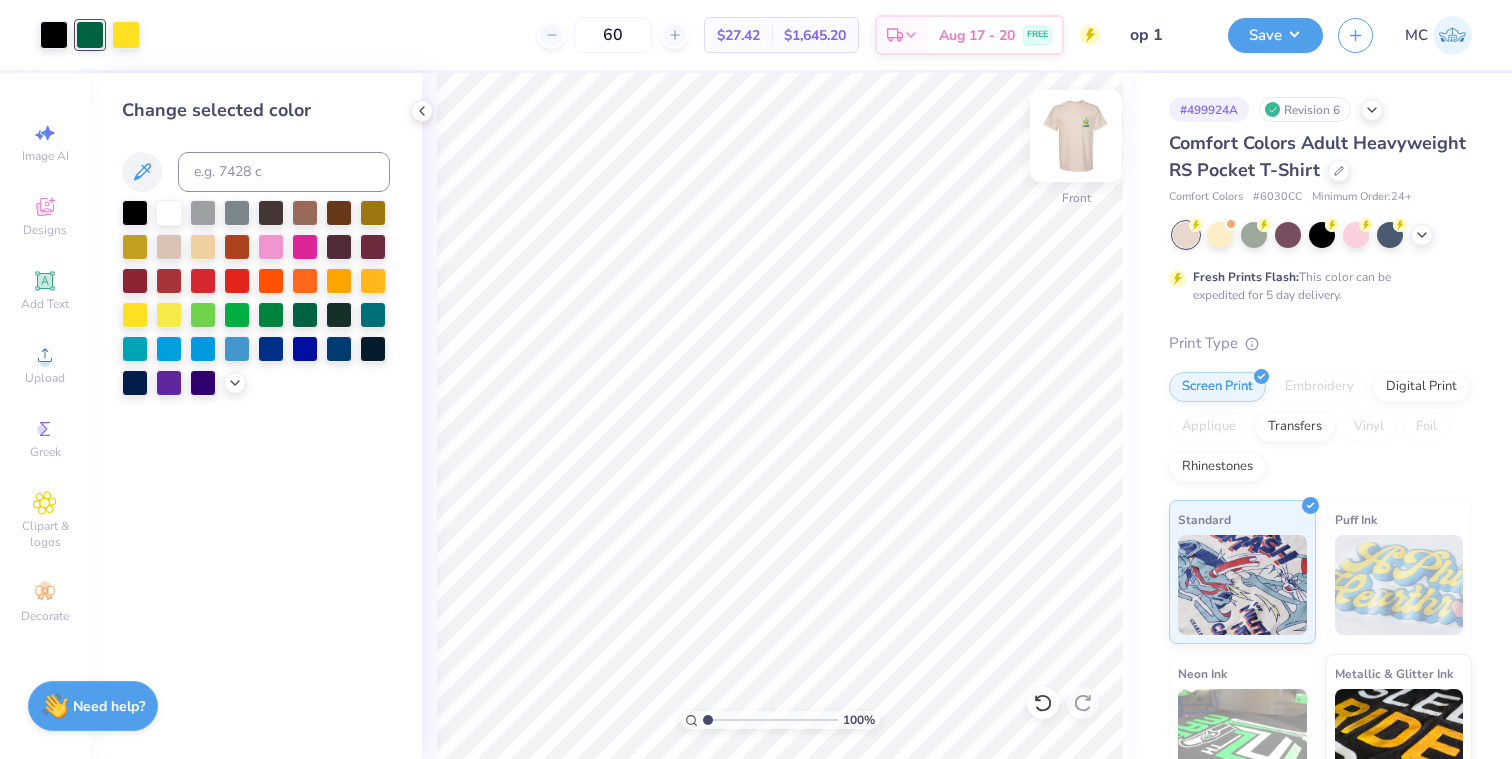 click at bounding box center (1076, 136) 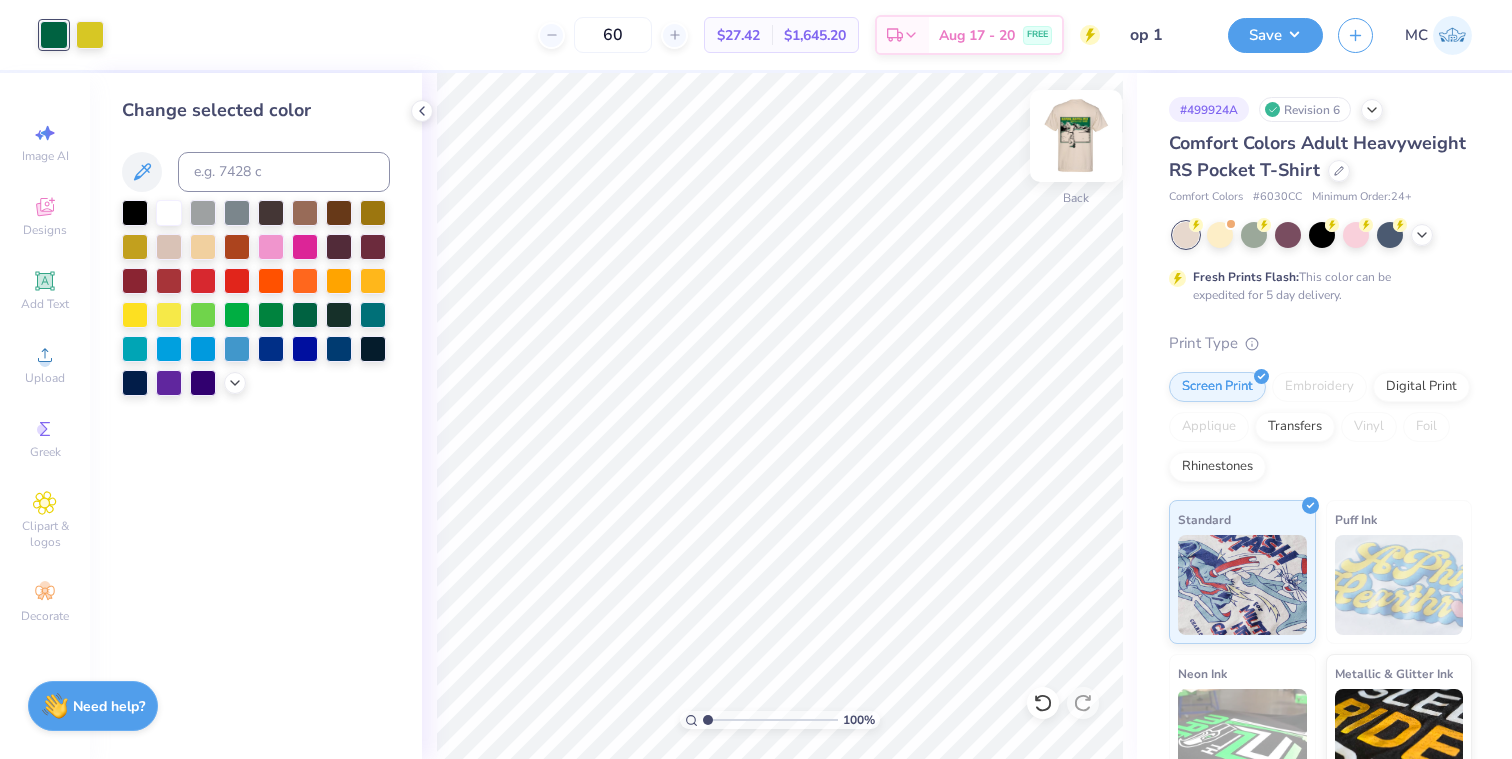click at bounding box center [1076, 136] 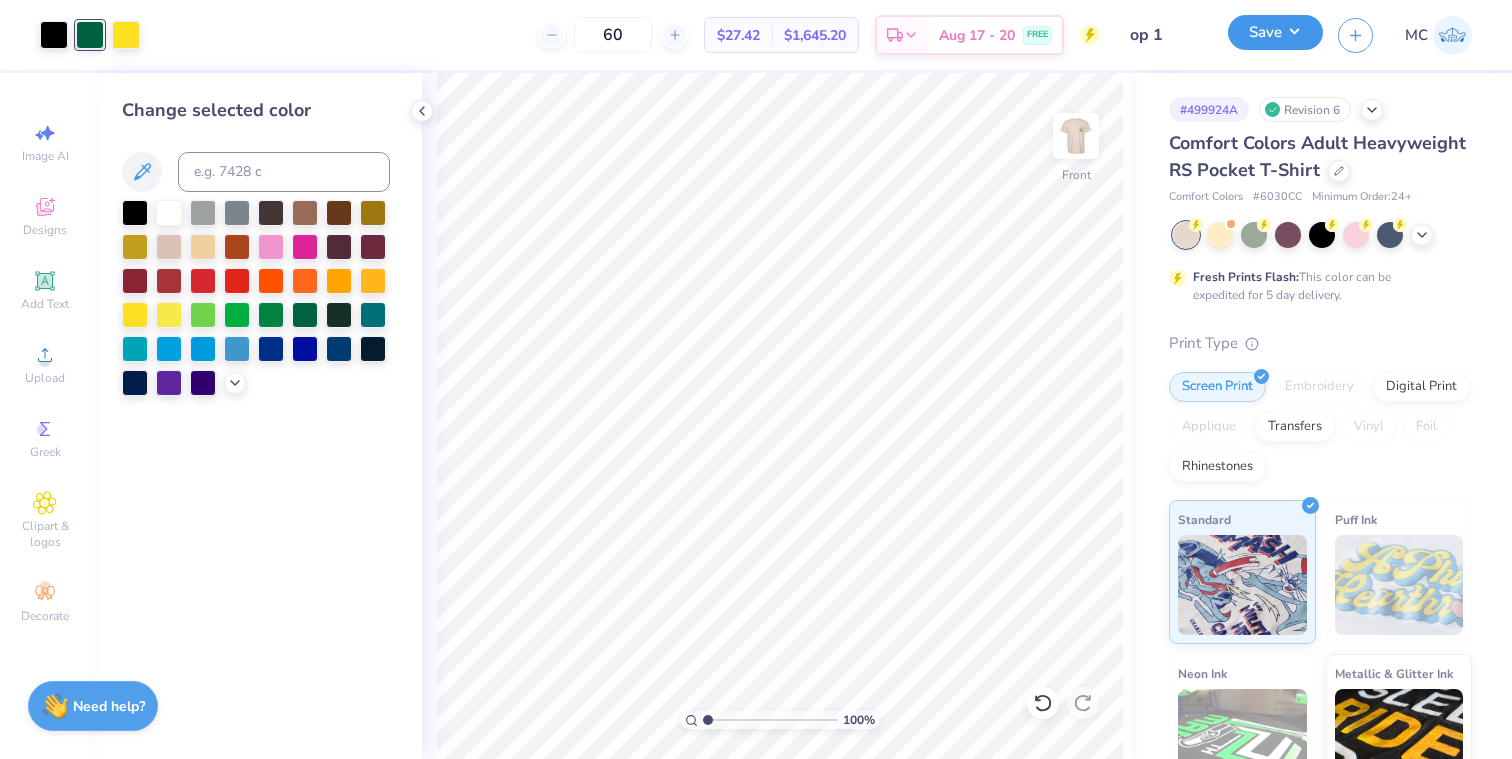 click on "Save" at bounding box center (1275, 32) 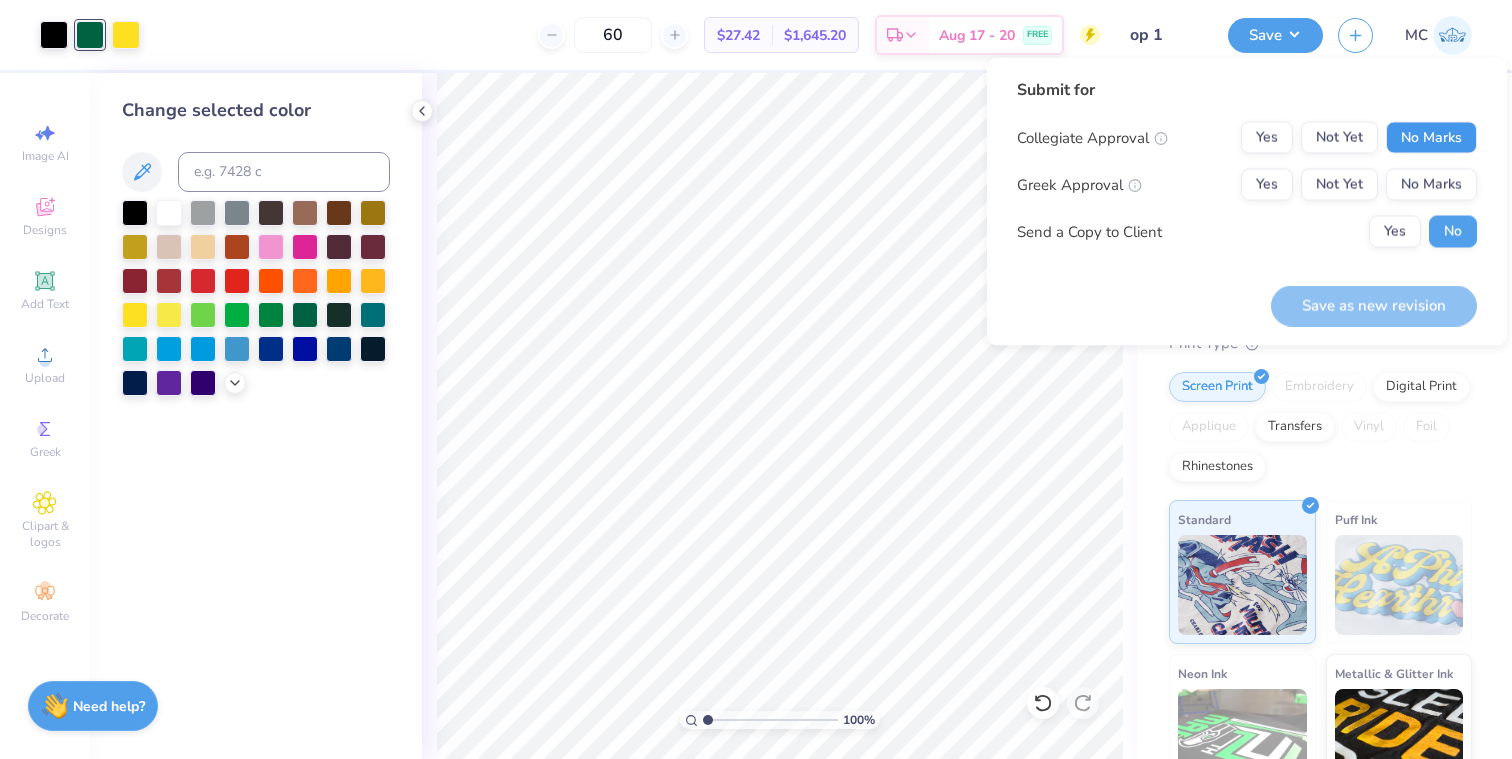 click on "No Marks" at bounding box center (1431, 138) 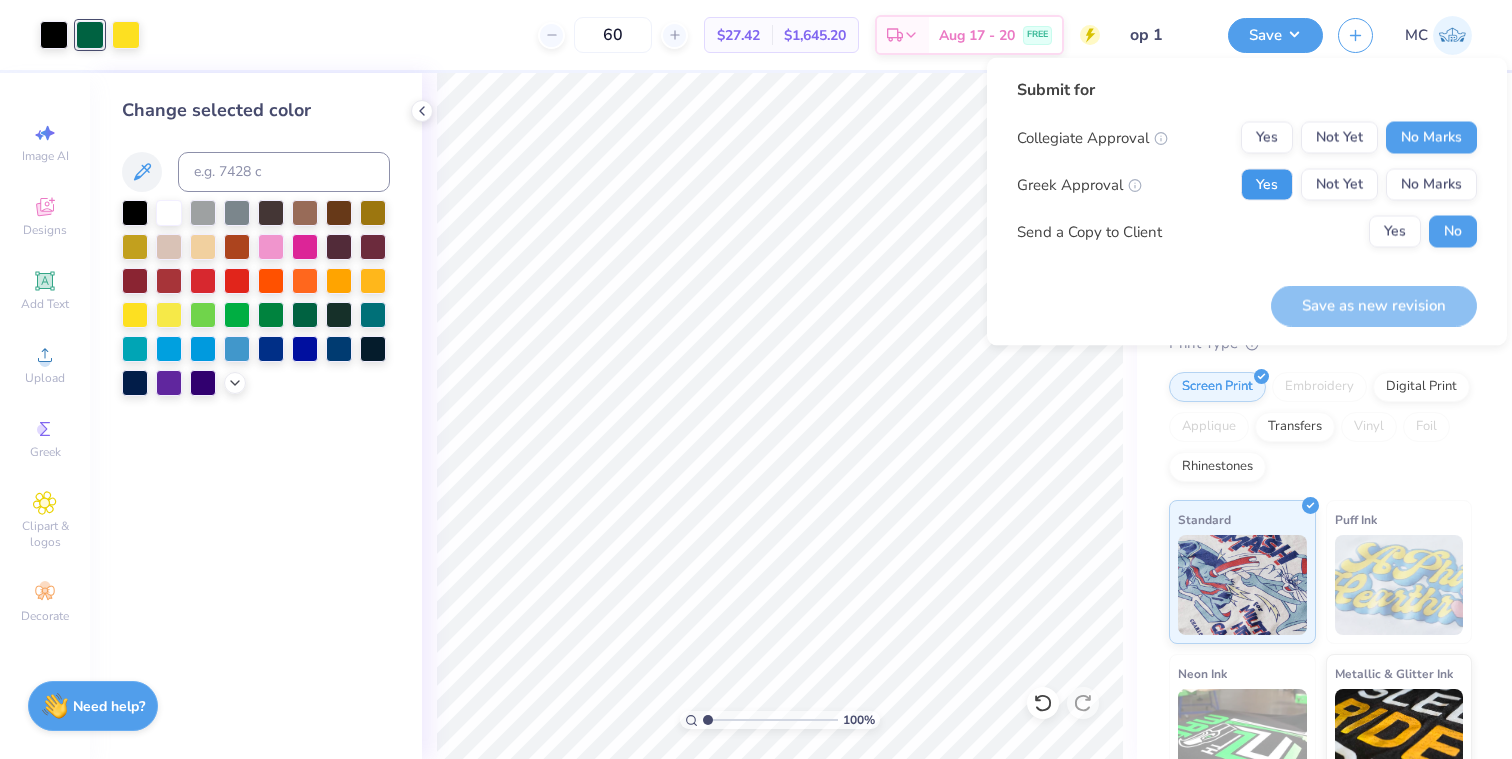 click on "Yes" at bounding box center [1267, 185] 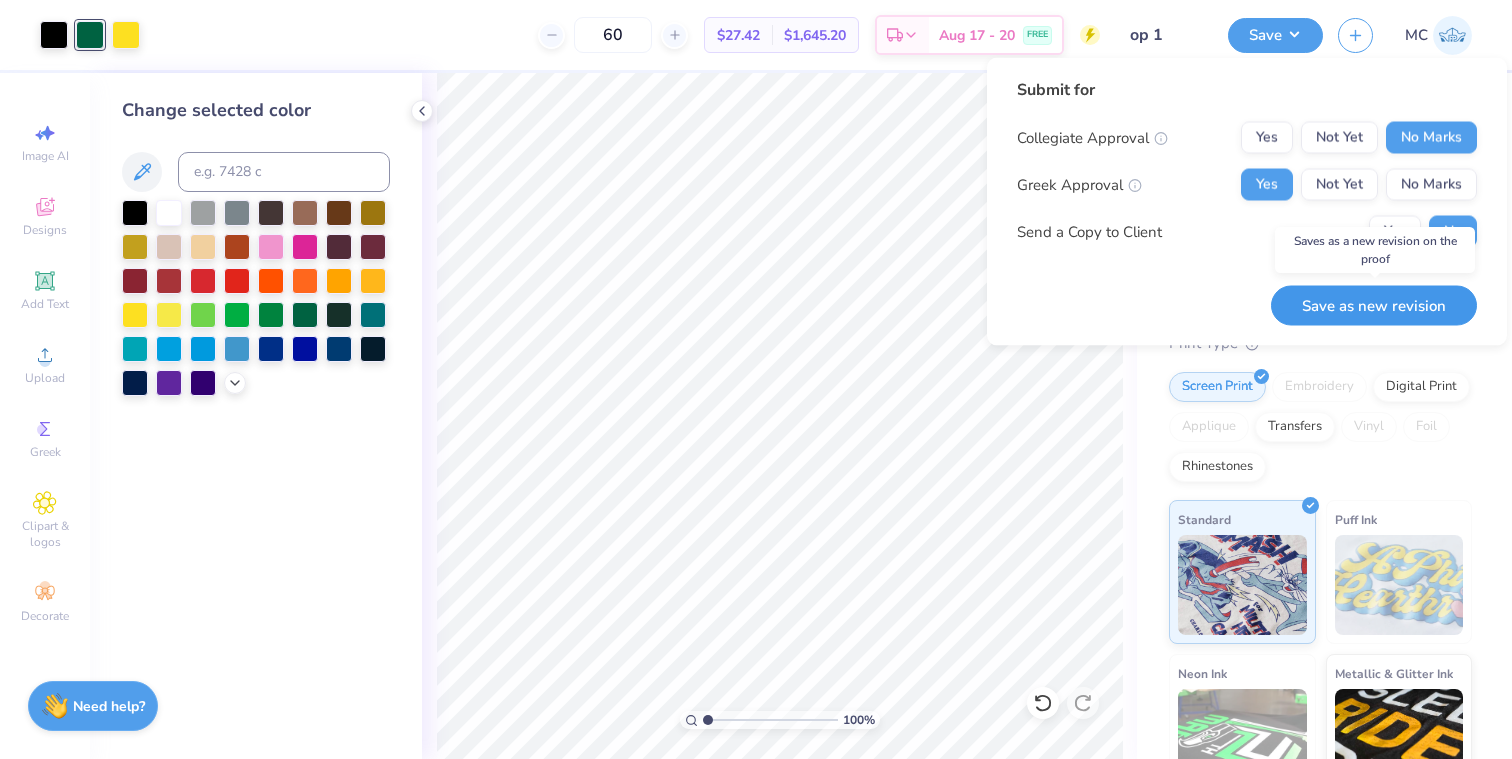 click on "Save as new revision" at bounding box center [1374, 305] 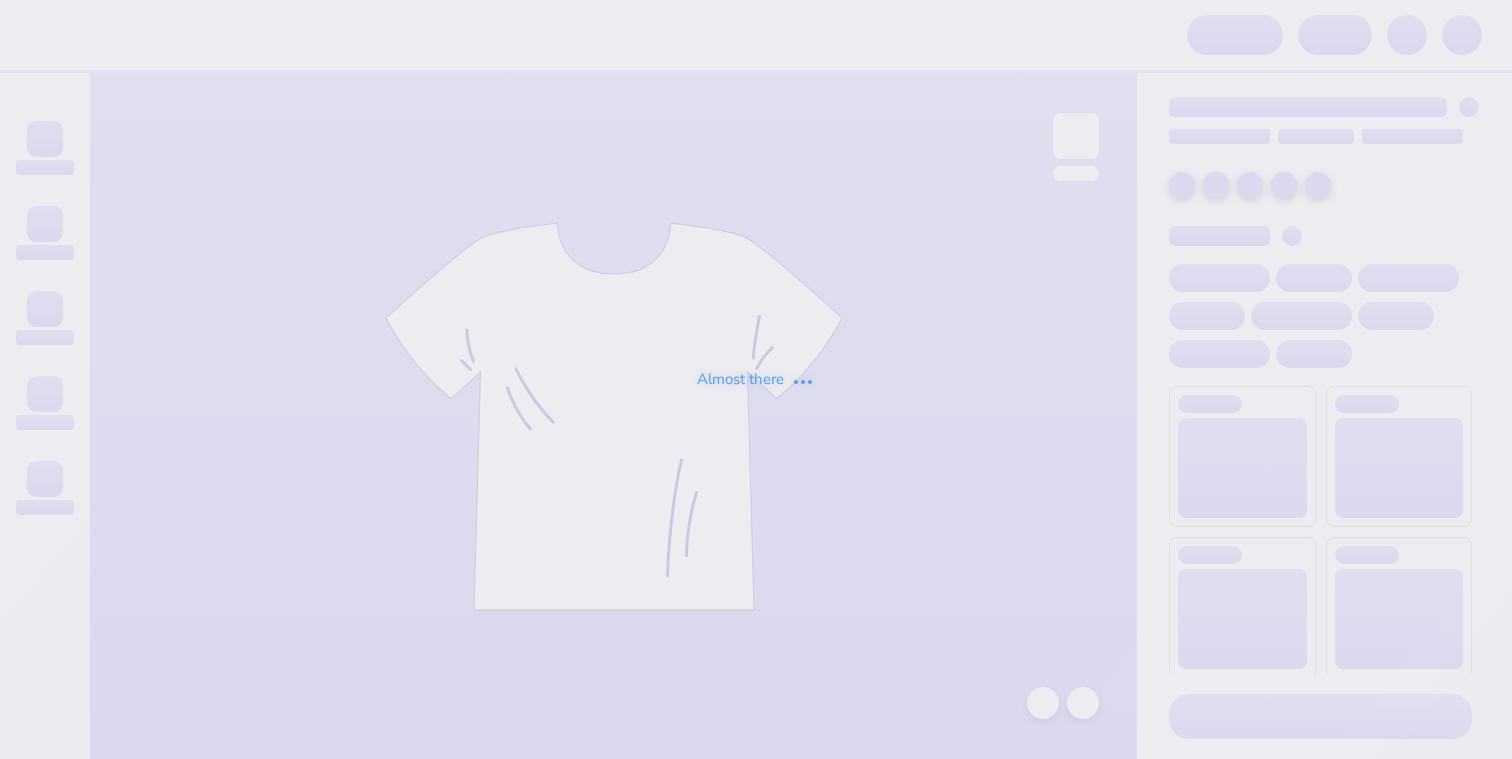 scroll, scrollTop: 0, scrollLeft: 0, axis: both 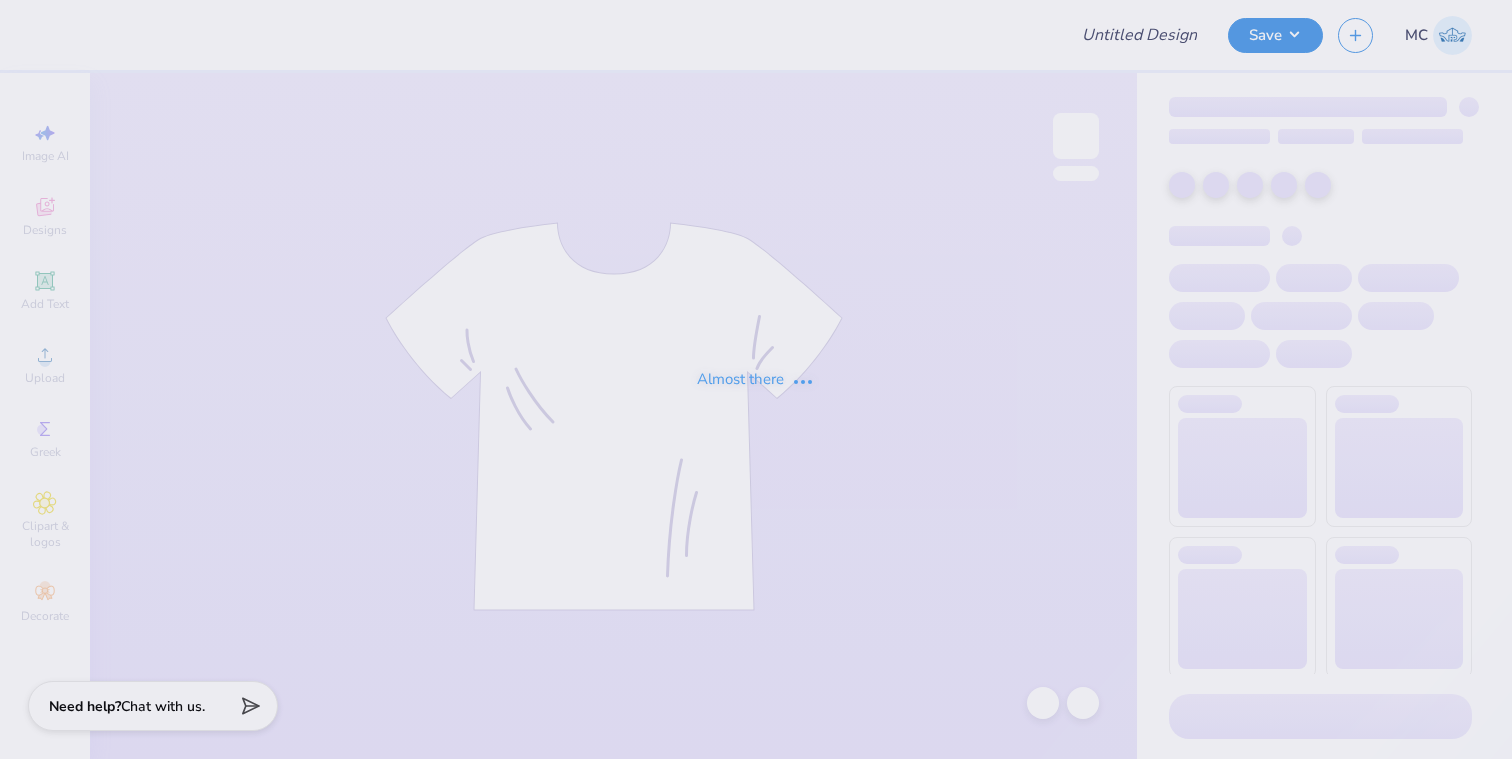type on "op 1" 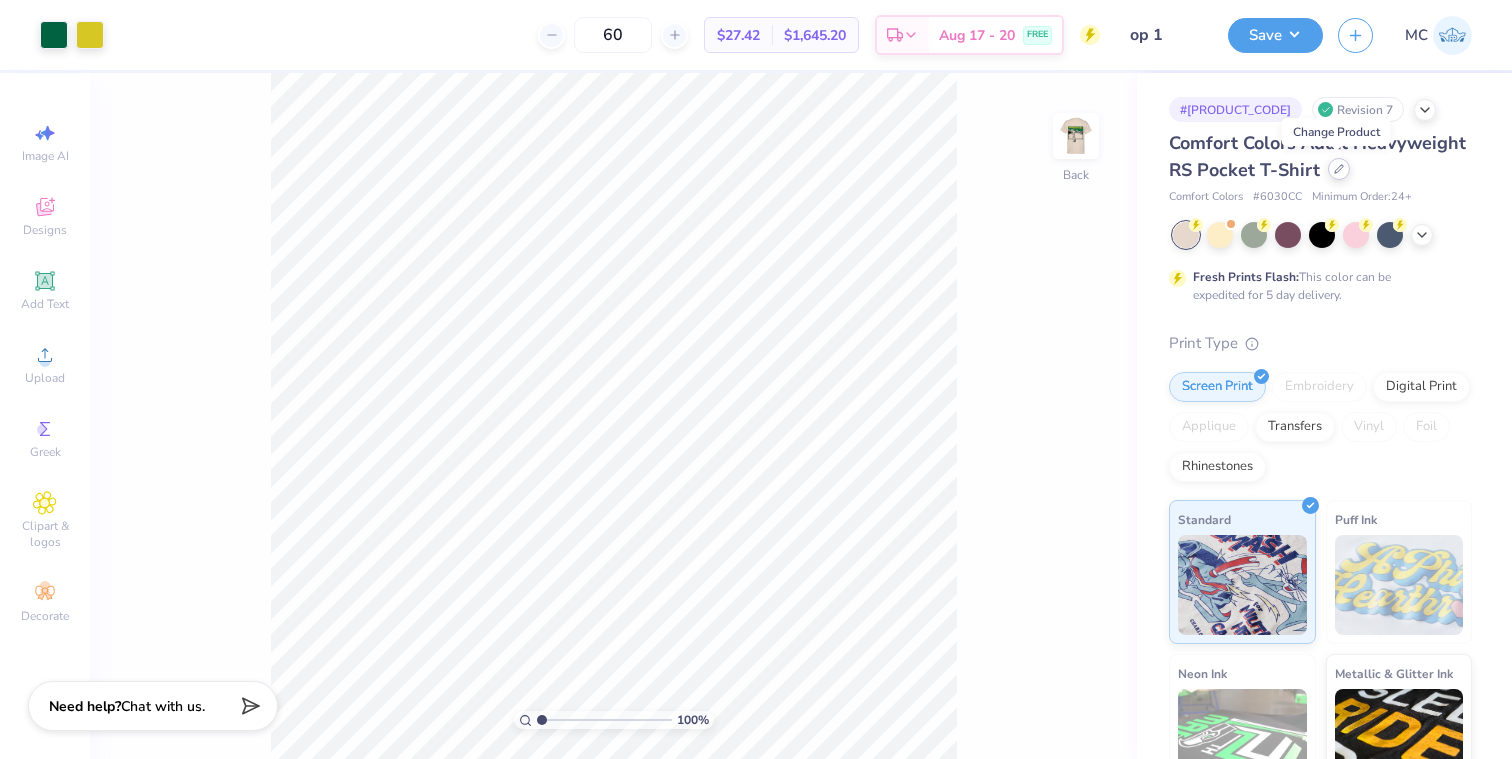 click at bounding box center [1339, 169] 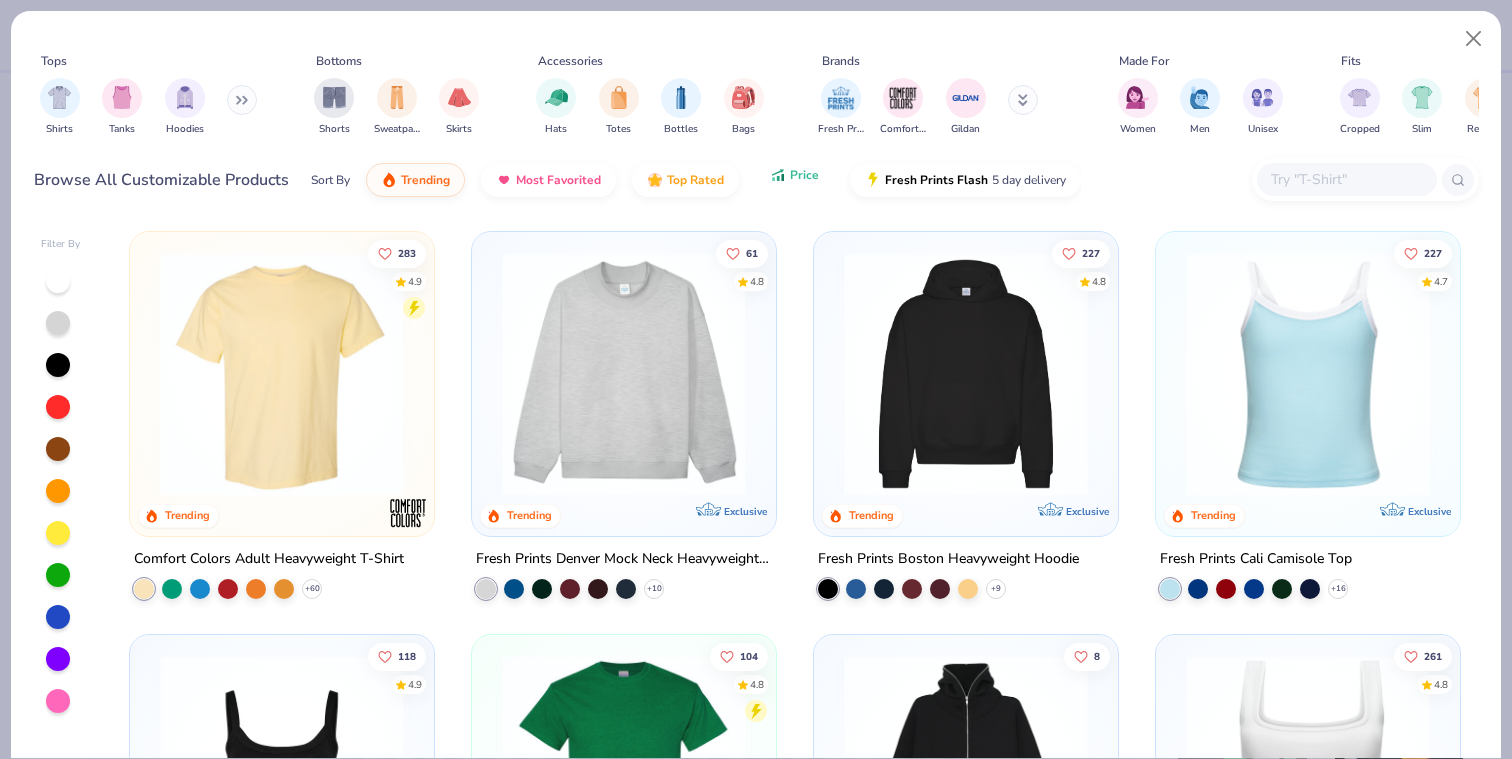 click on "Price" at bounding box center [804, 175] 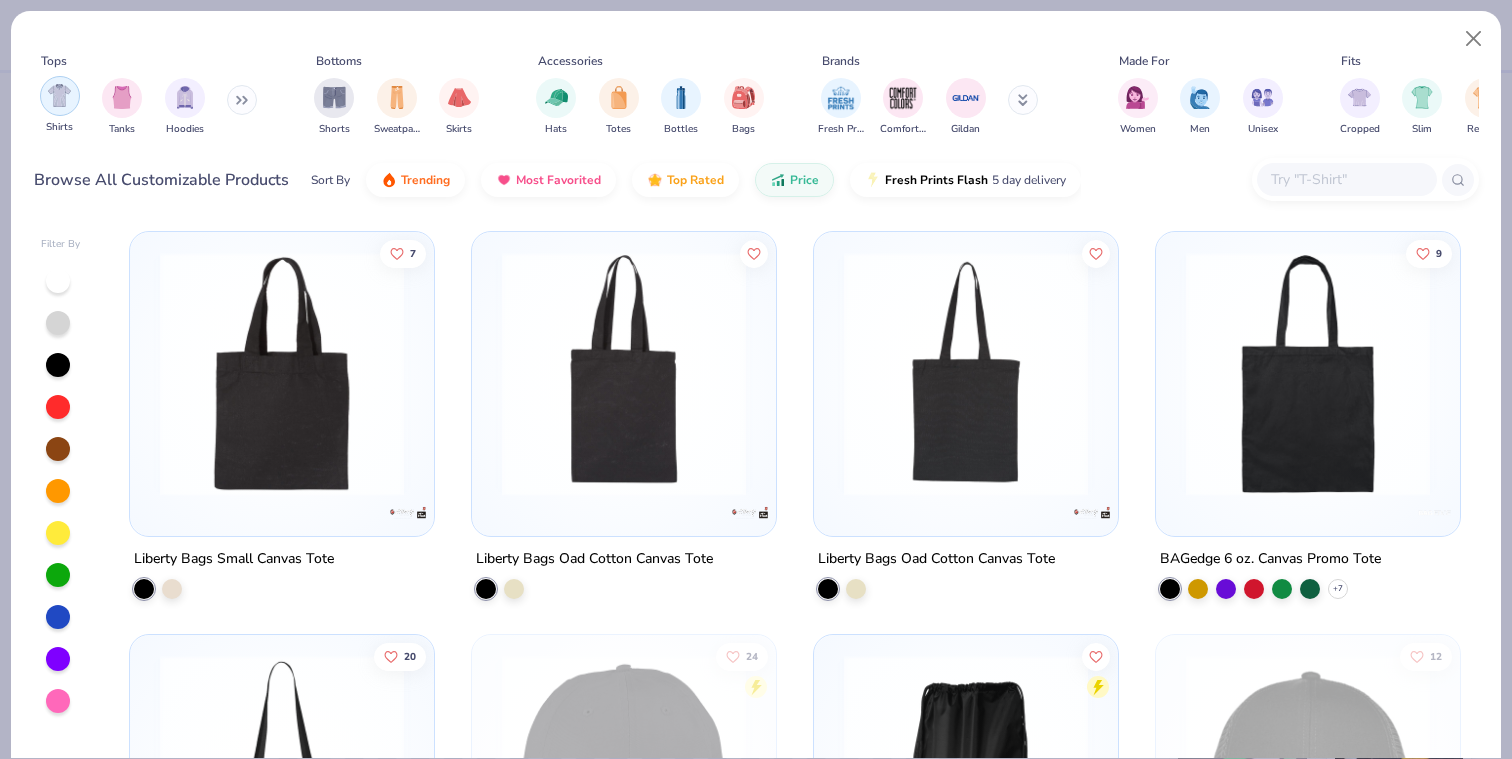 click at bounding box center [59, 95] 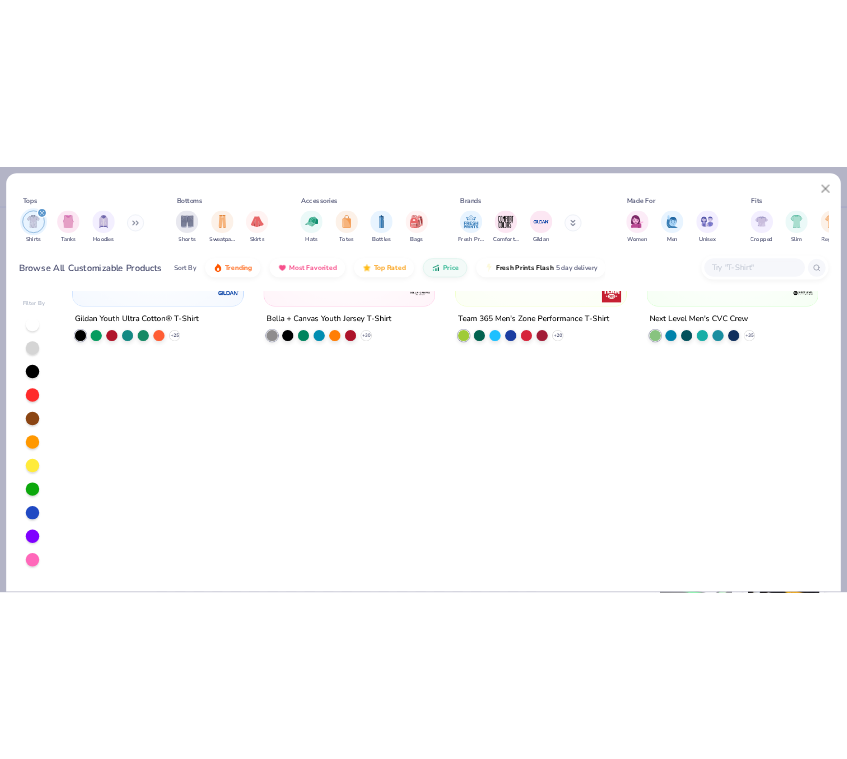 scroll, scrollTop: 0, scrollLeft: 0, axis: both 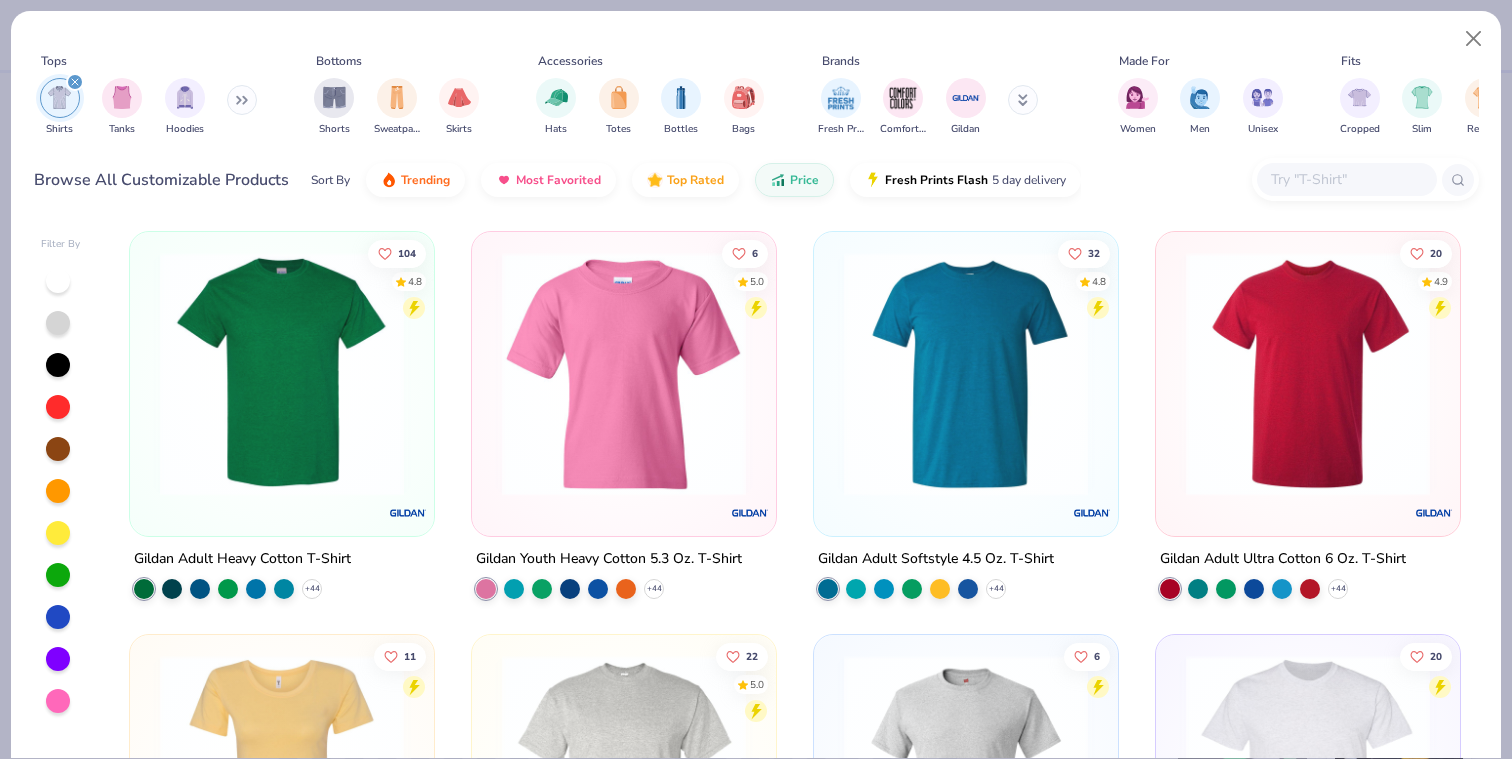 click at bounding box center (1346, 179) 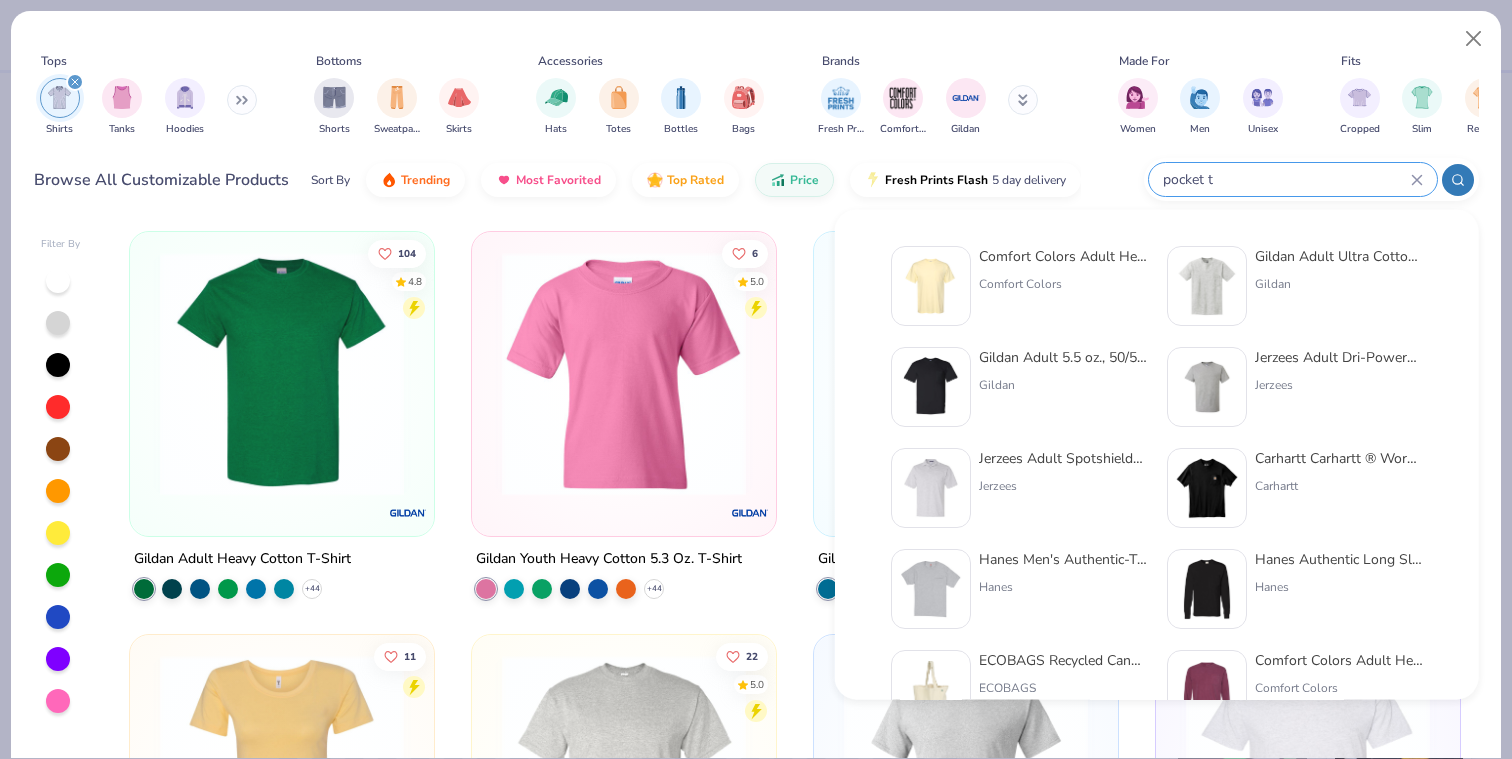 type on "pocket t" 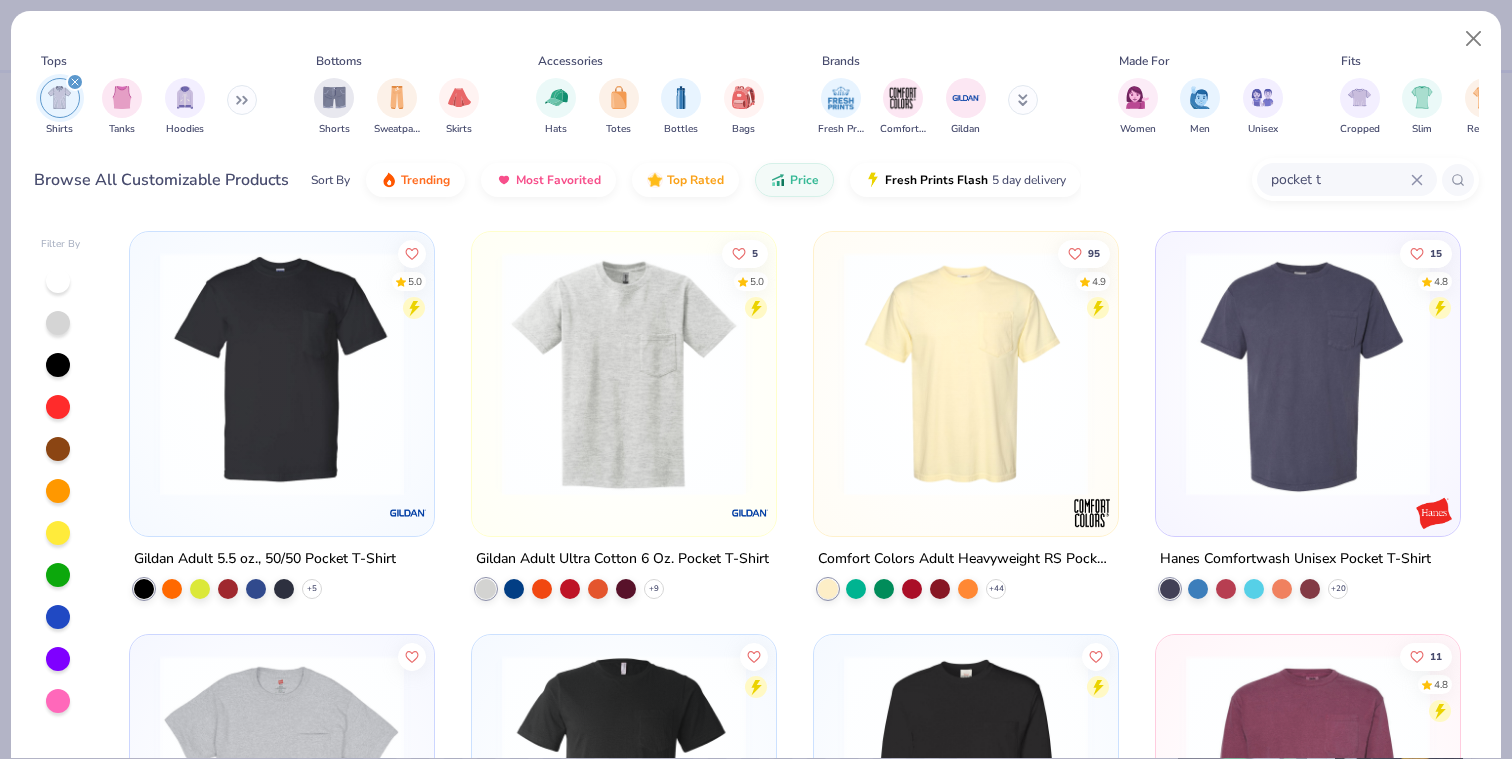 click at bounding box center (624, 374) 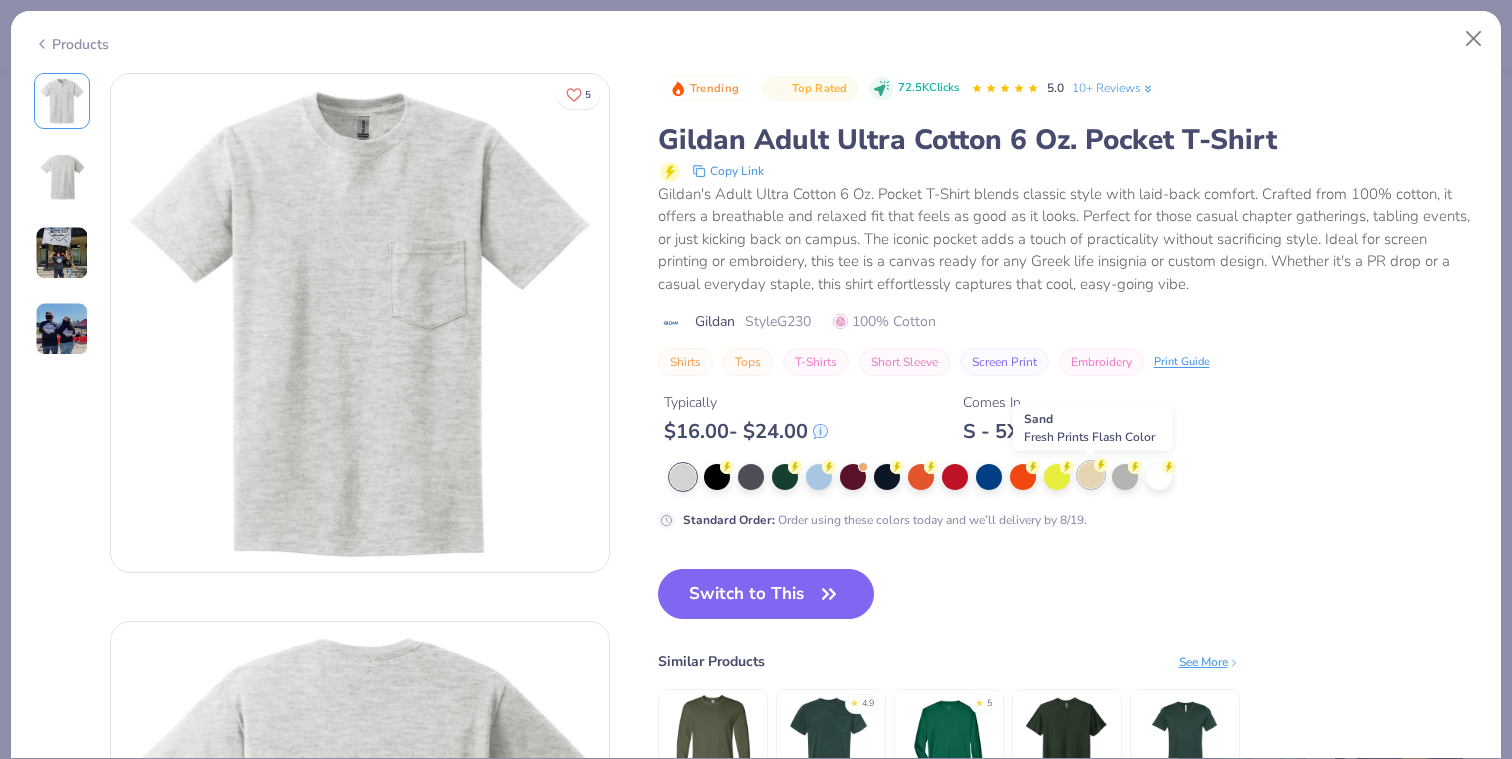 click at bounding box center (1091, 475) 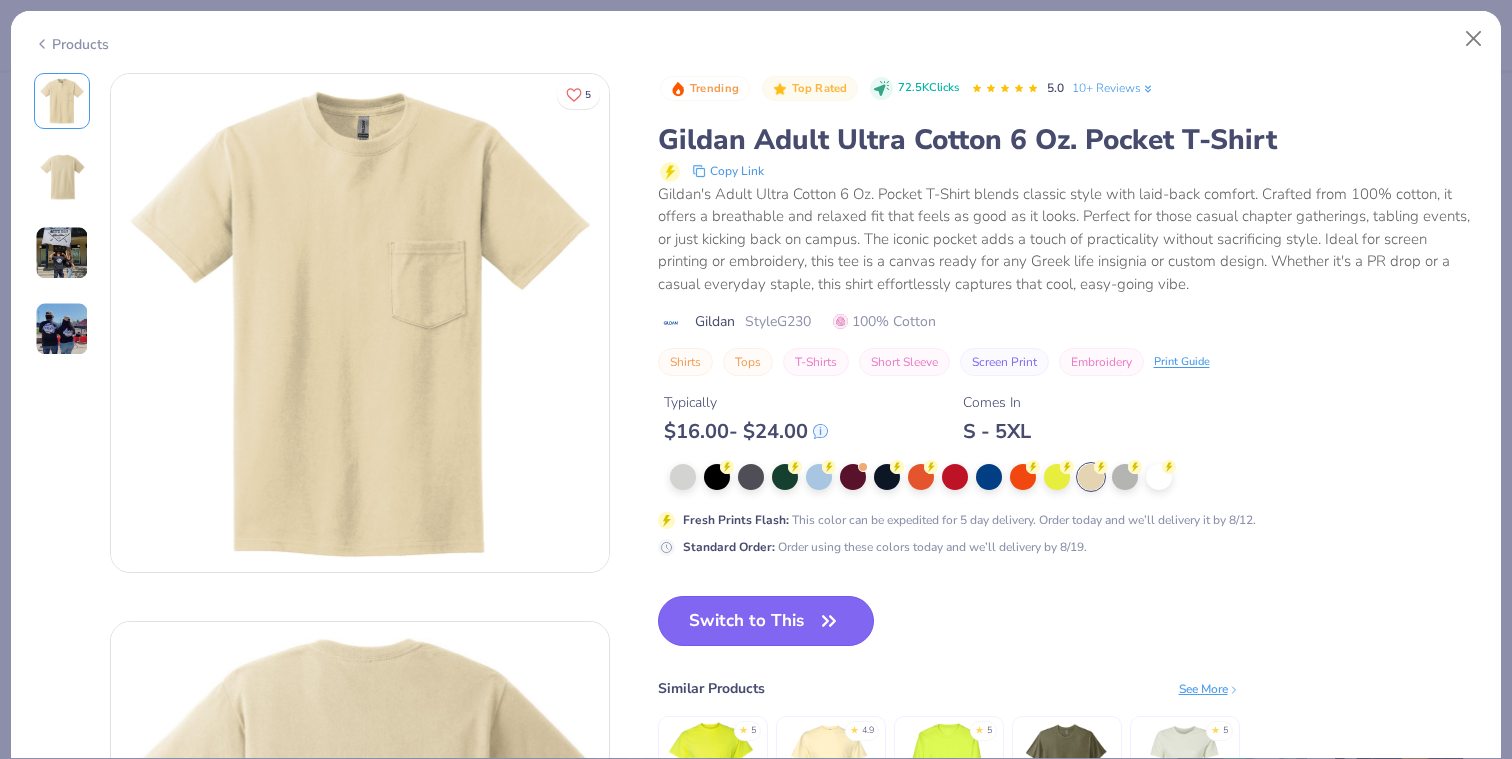 click on "Switch to This" at bounding box center (766, 621) 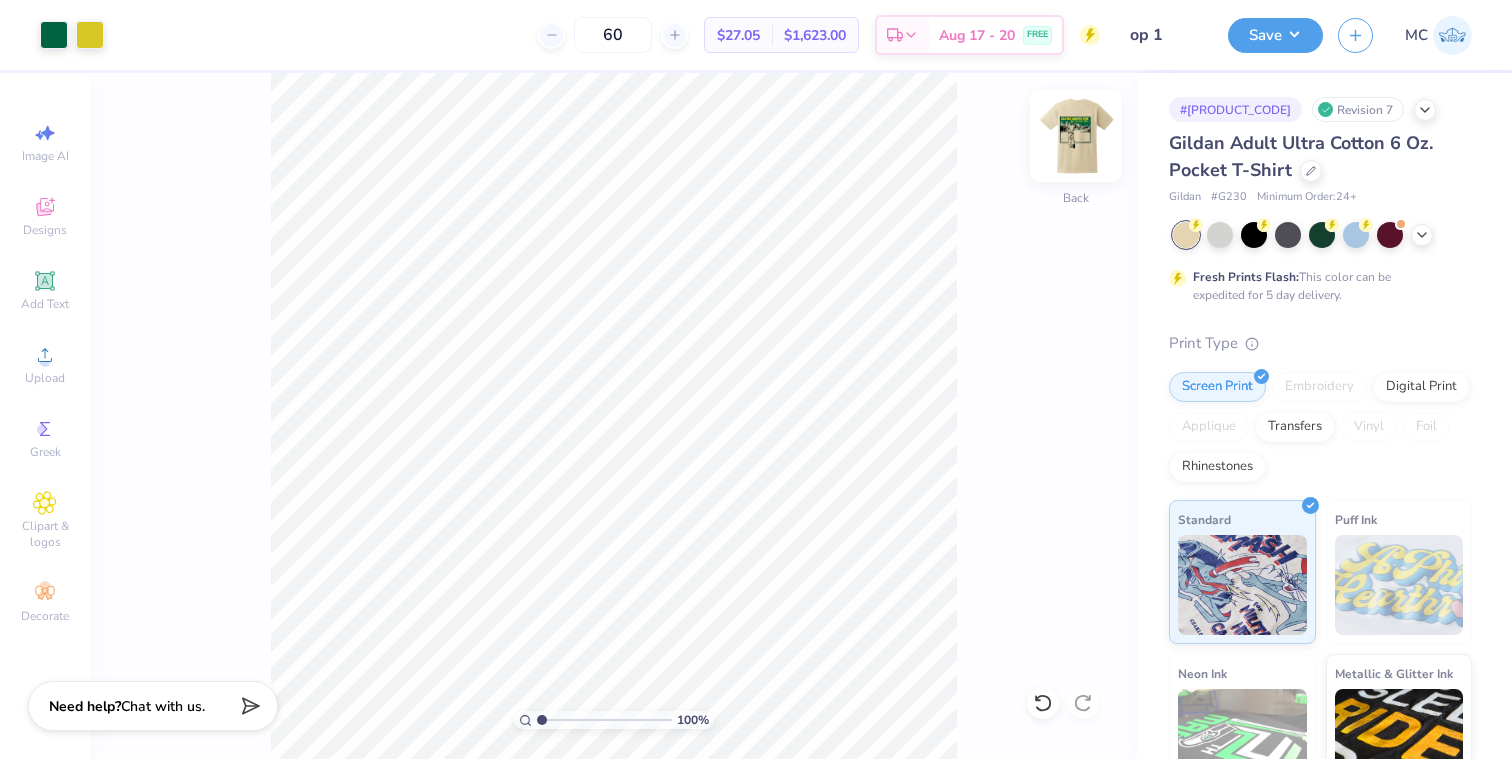 click at bounding box center (1076, 136) 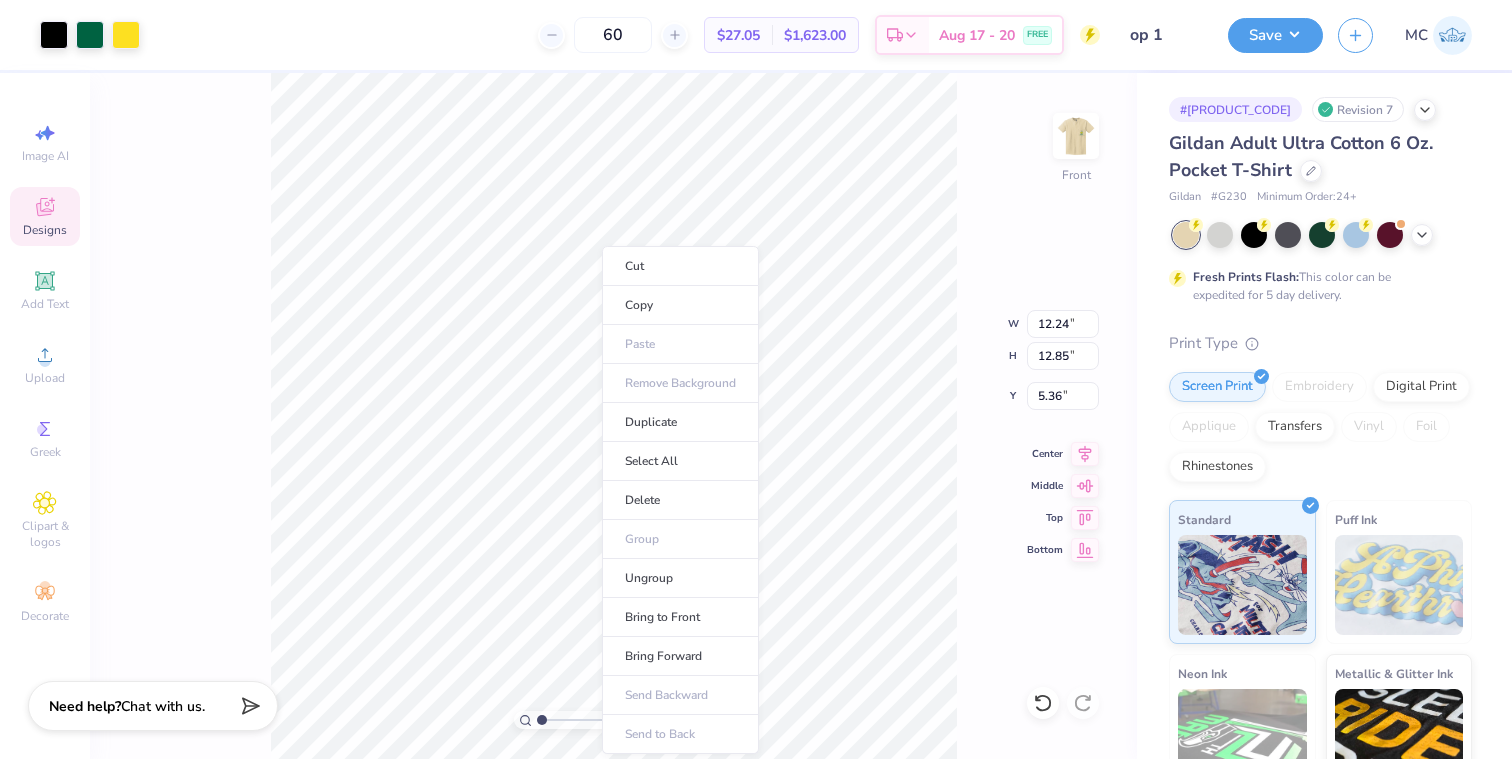 type on "5.47" 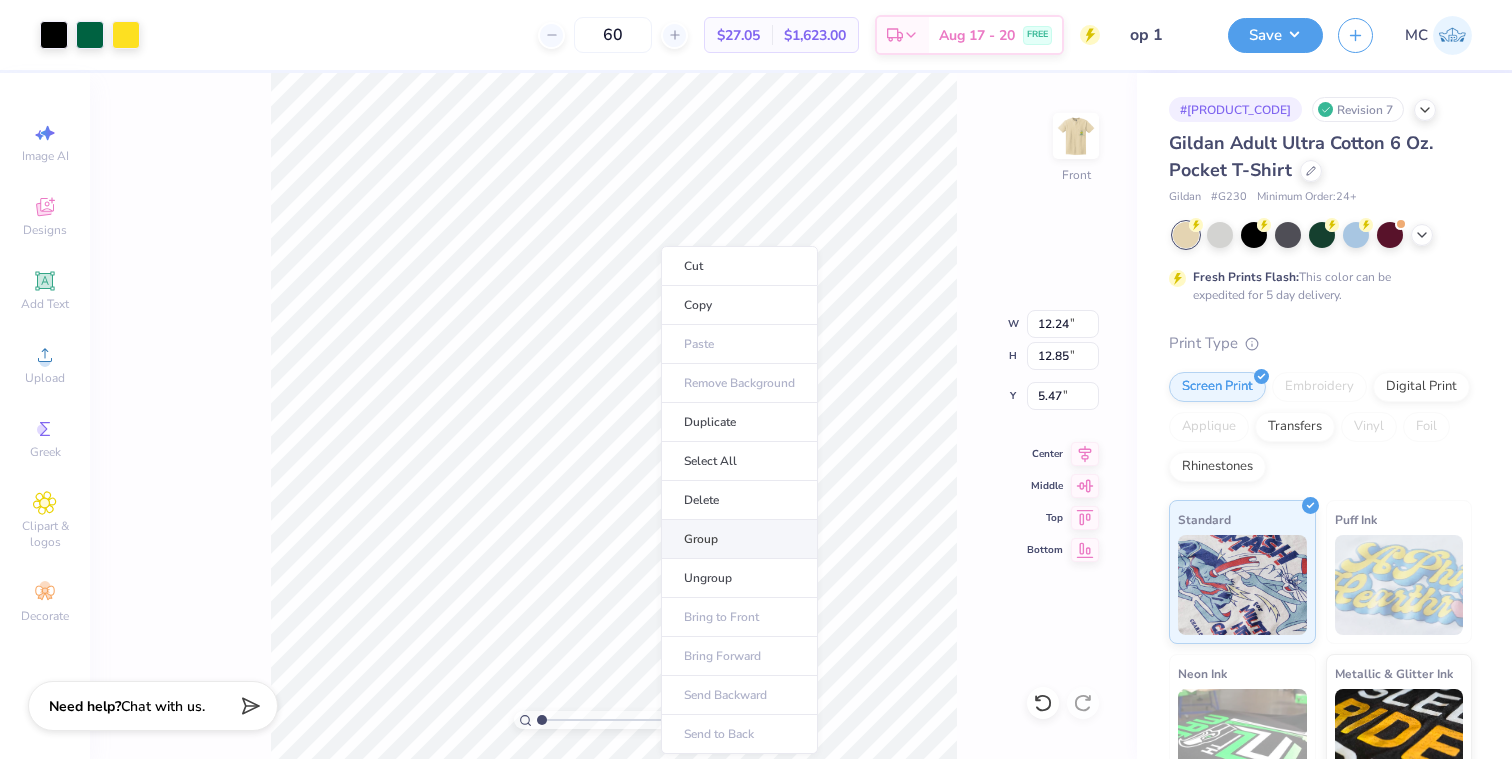 click on "Group" at bounding box center (739, 539) 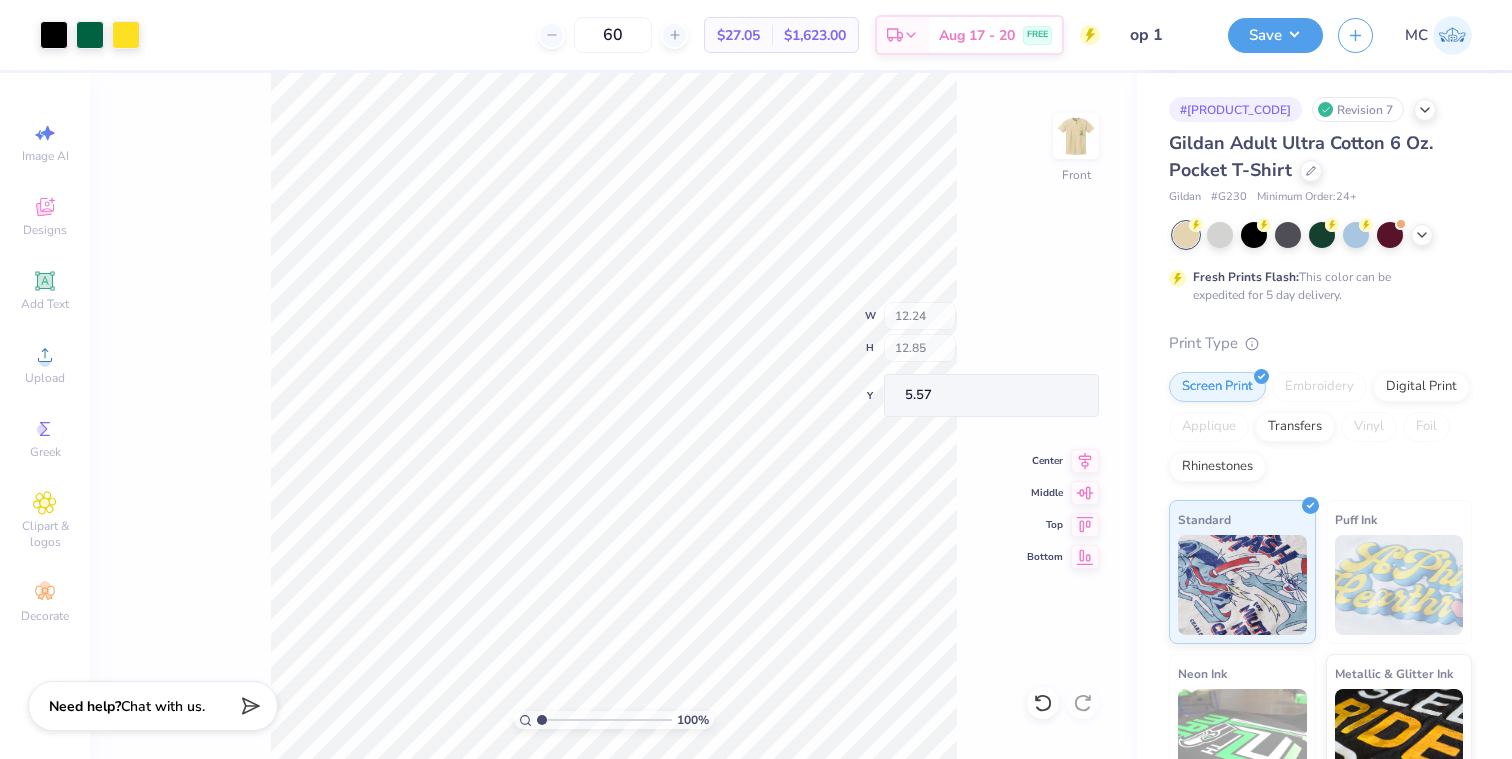 type on "5.57" 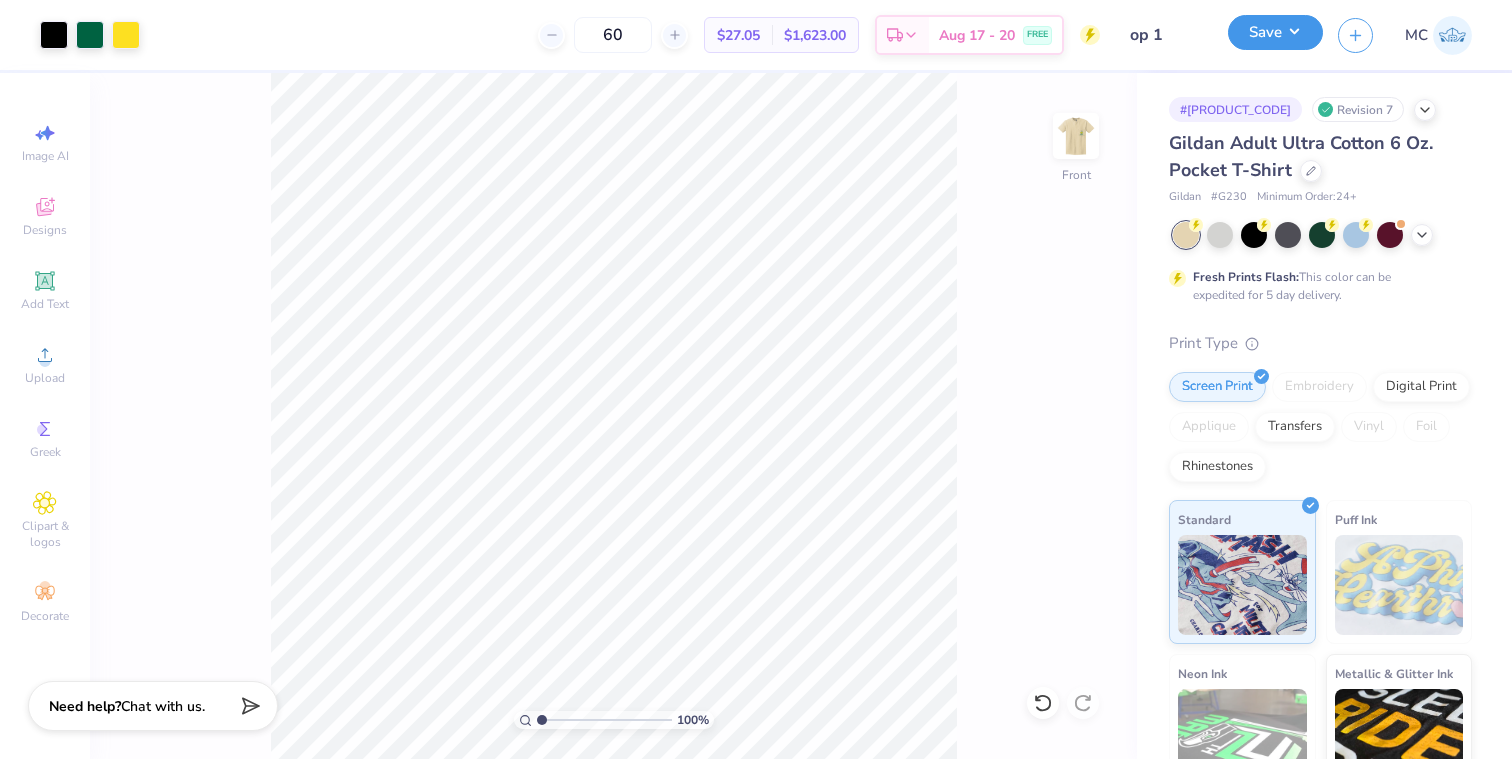 click on "Save" at bounding box center [1275, 32] 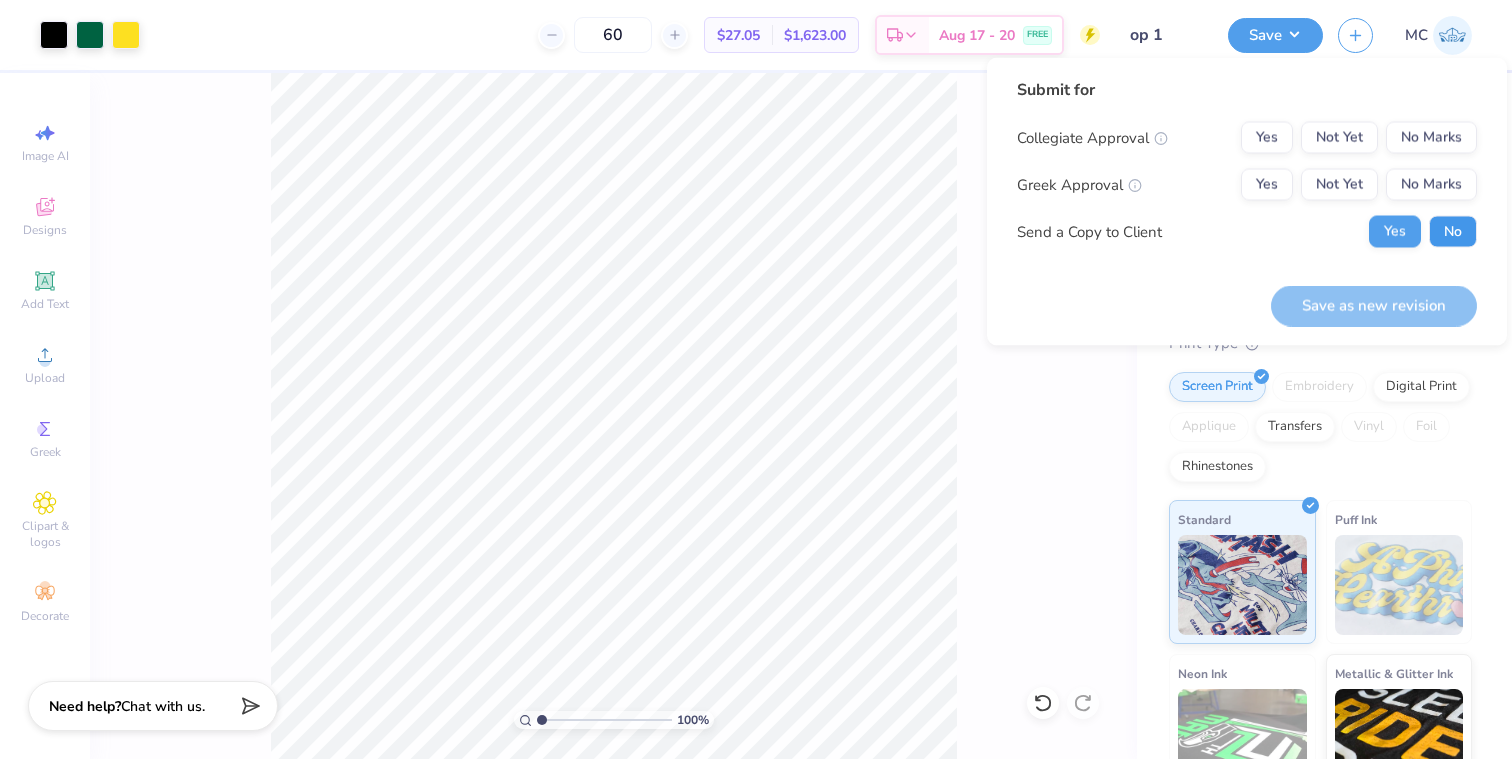 click on "No" at bounding box center [1453, 232] 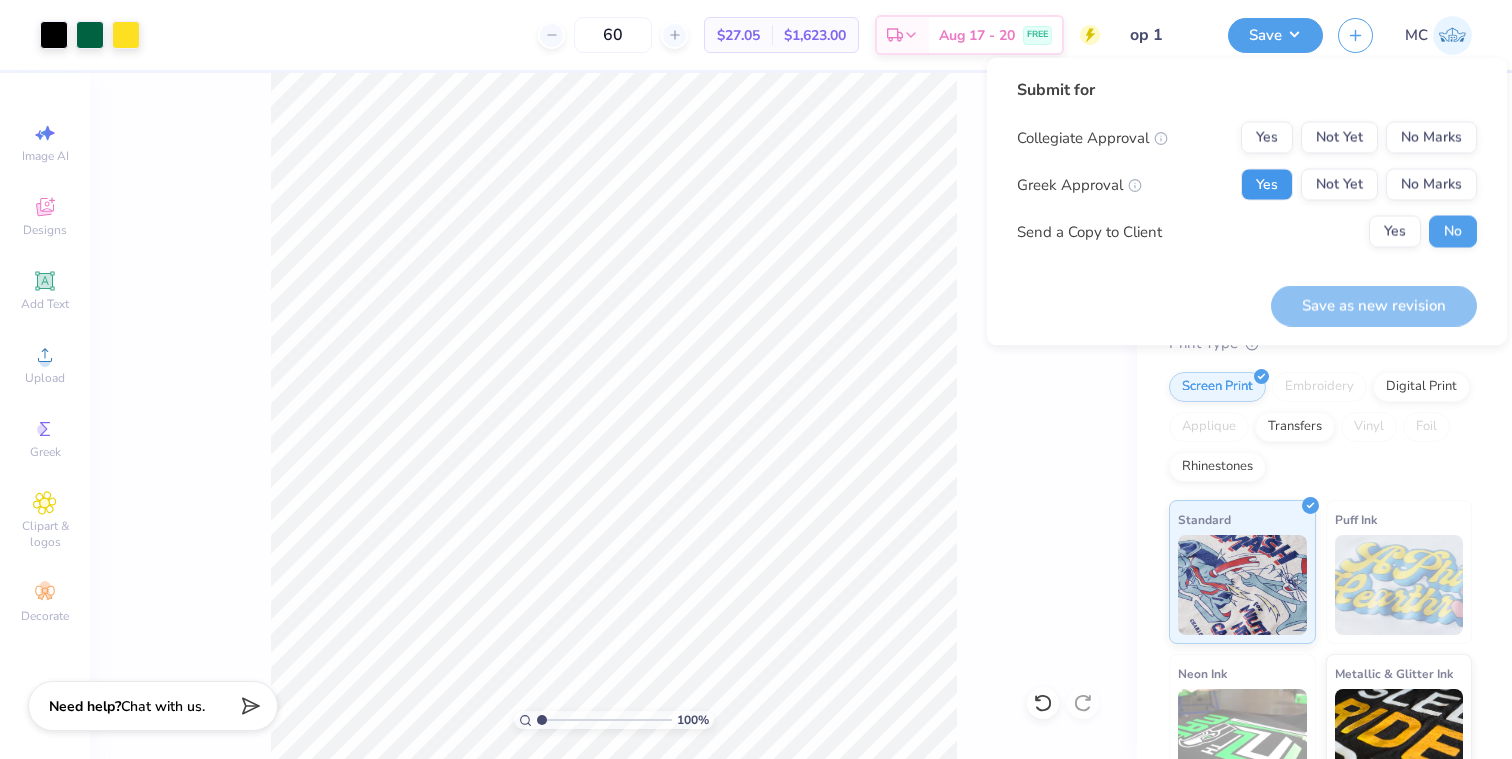 click on "Yes" at bounding box center (1267, 185) 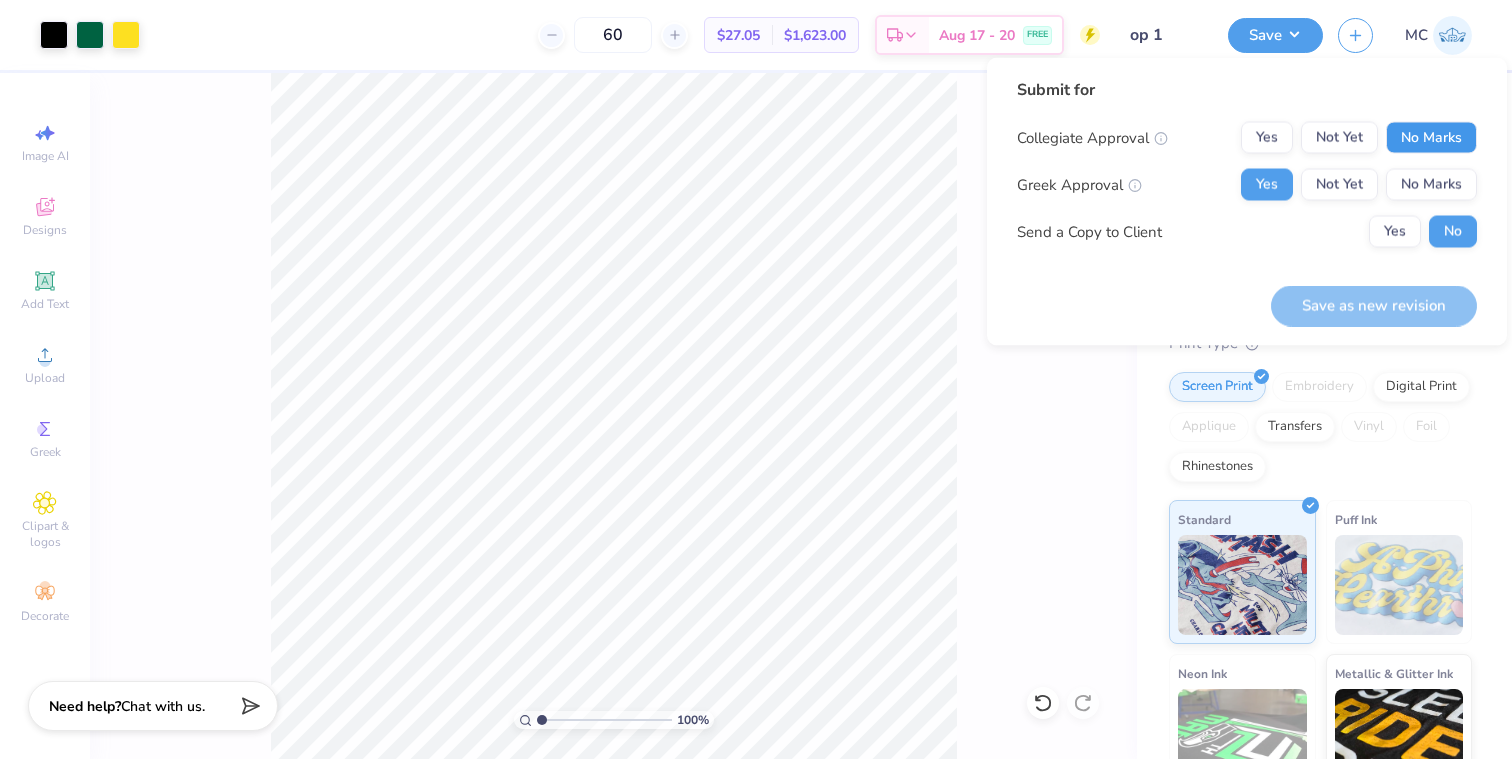 click on "No Marks" at bounding box center [1431, 138] 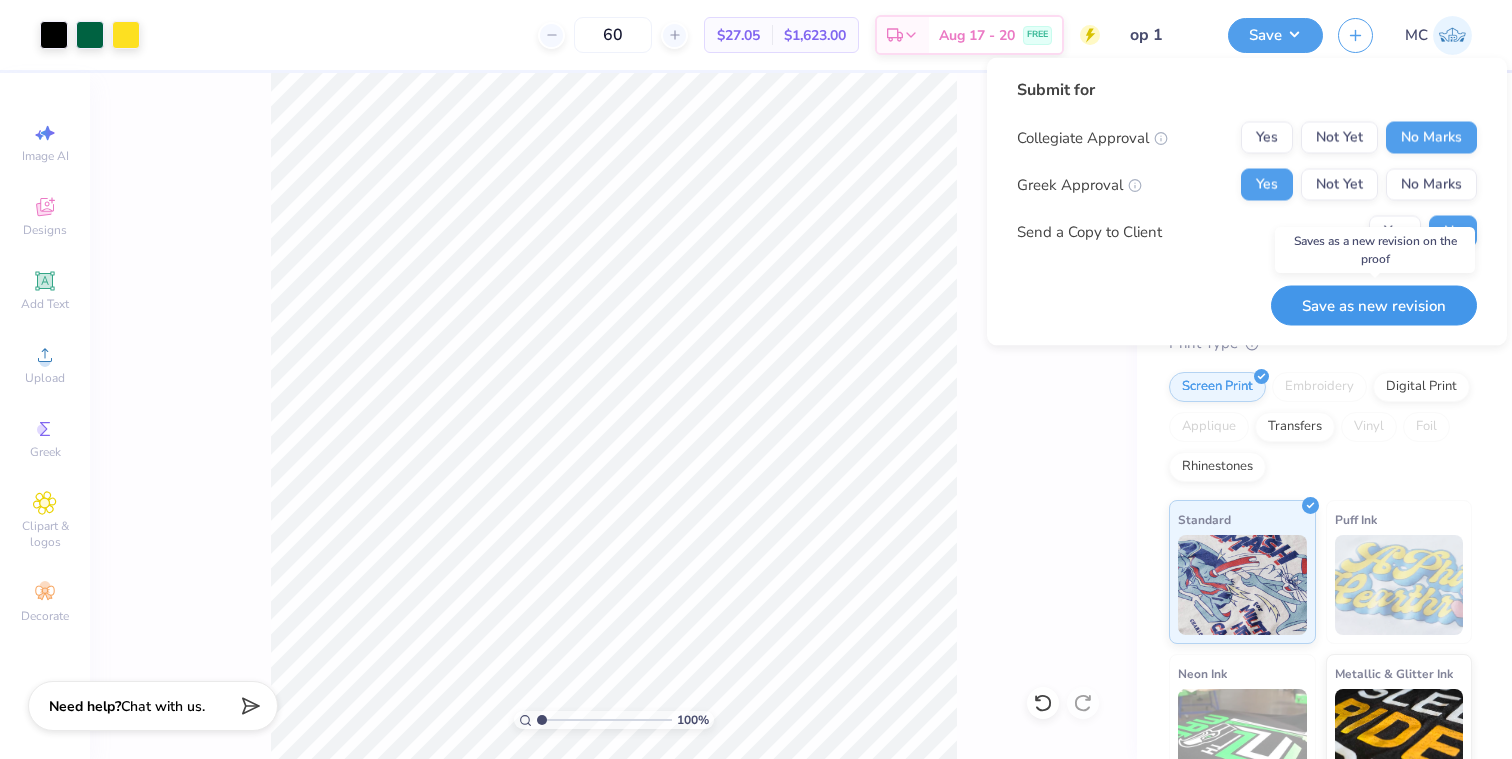 click on "Save as new revision" at bounding box center (1374, 305) 